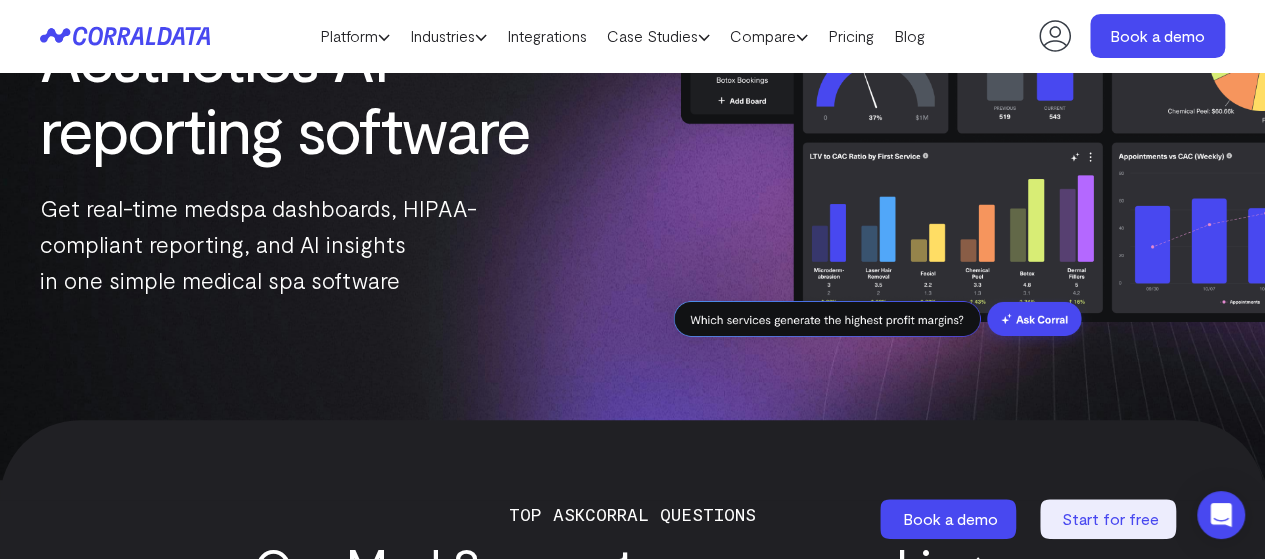 scroll, scrollTop: 264, scrollLeft: 0, axis: vertical 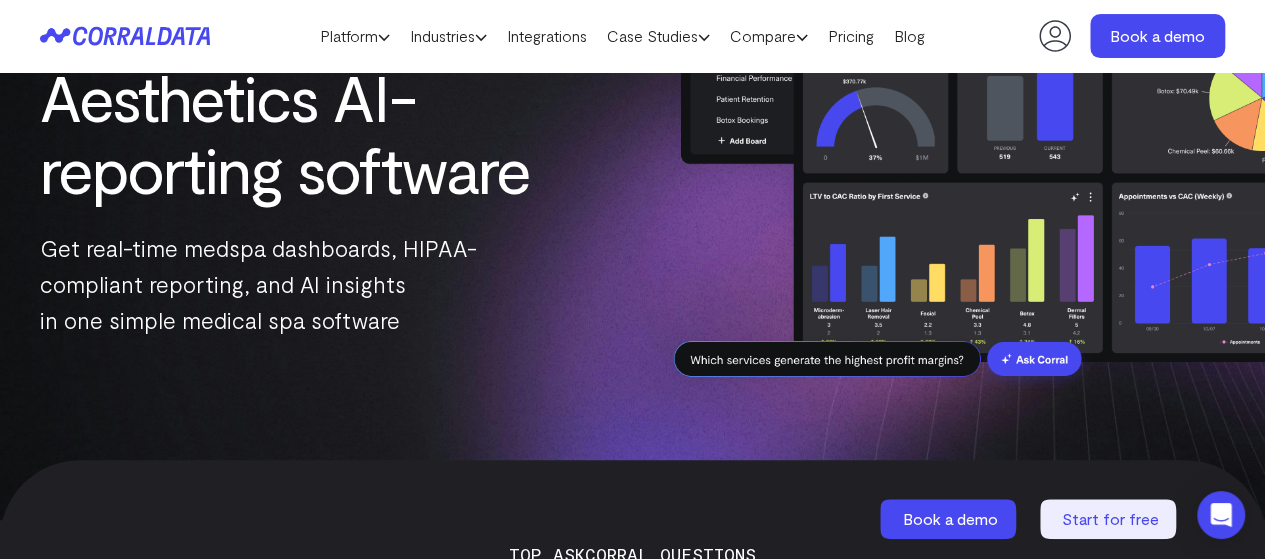click on "Get real-time medspa dashboards, HIPAA-compliant reporting, and AI insights in one simple medical spa software" at bounding box center (316, 284) 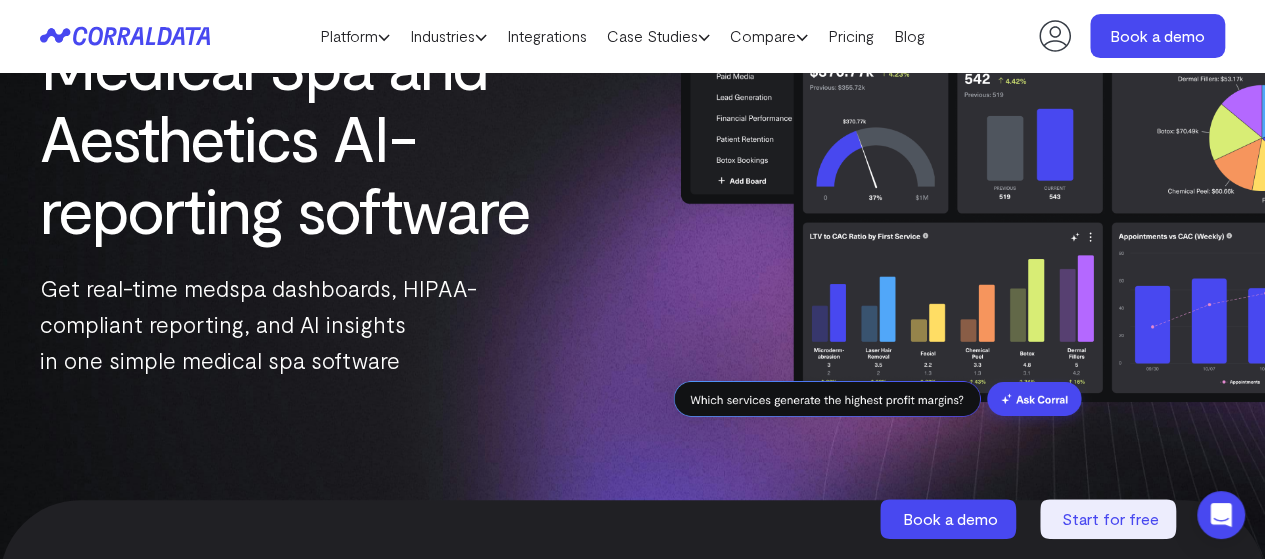 scroll, scrollTop: 358, scrollLeft: 0, axis: vertical 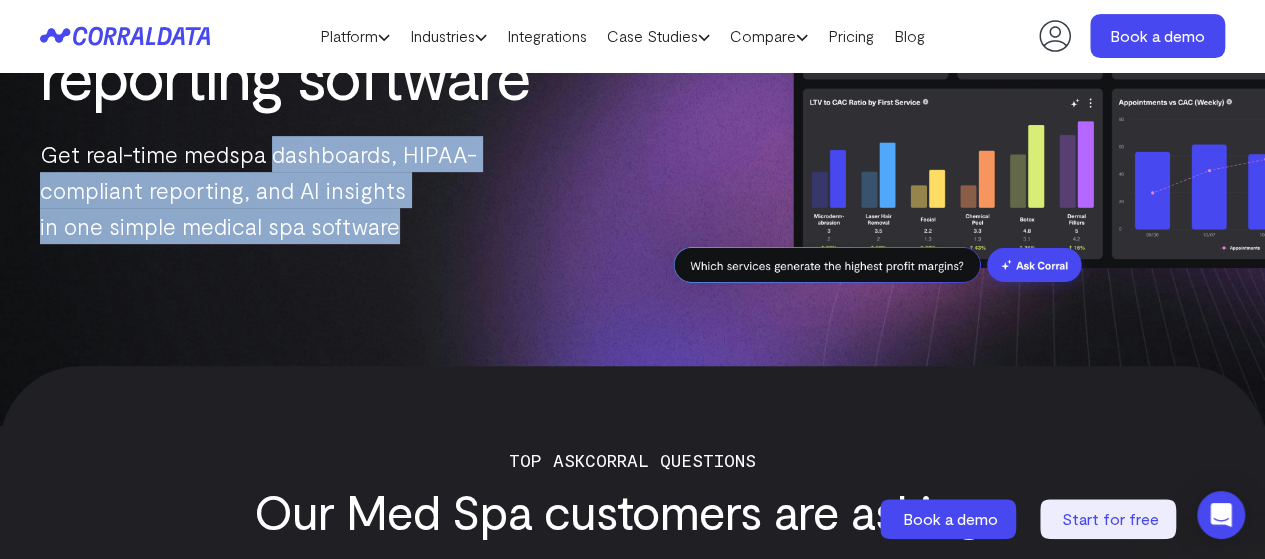 drag, startPoint x: 364, startPoint y: 339, endPoint x: 372, endPoint y: 434, distance: 95.33625 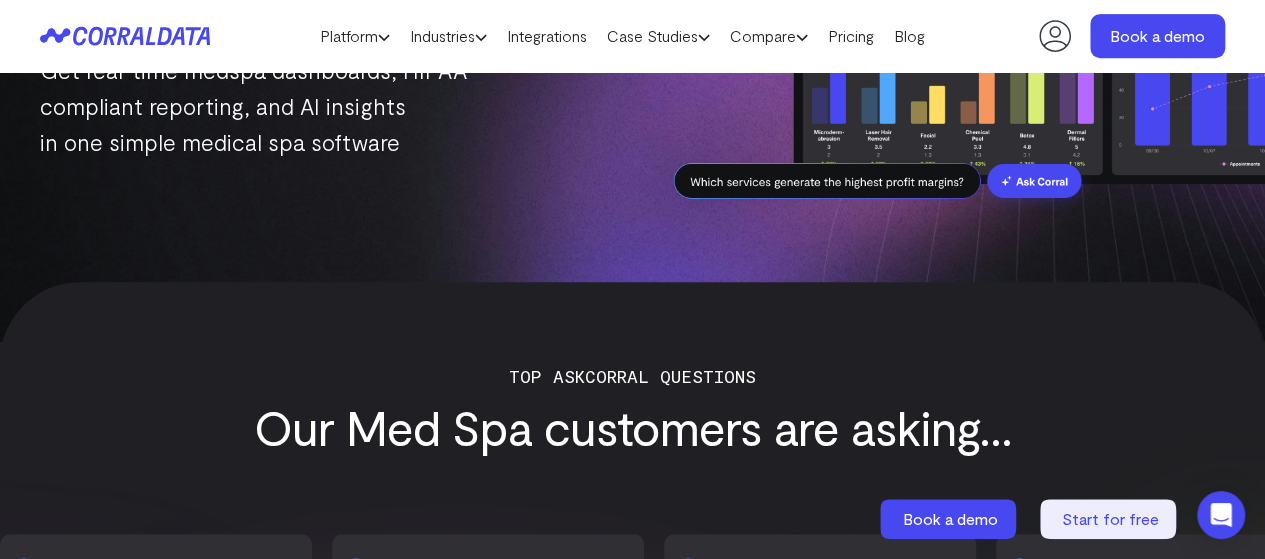 scroll, scrollTop: 443, scrollLeft: 0, axis: vertical 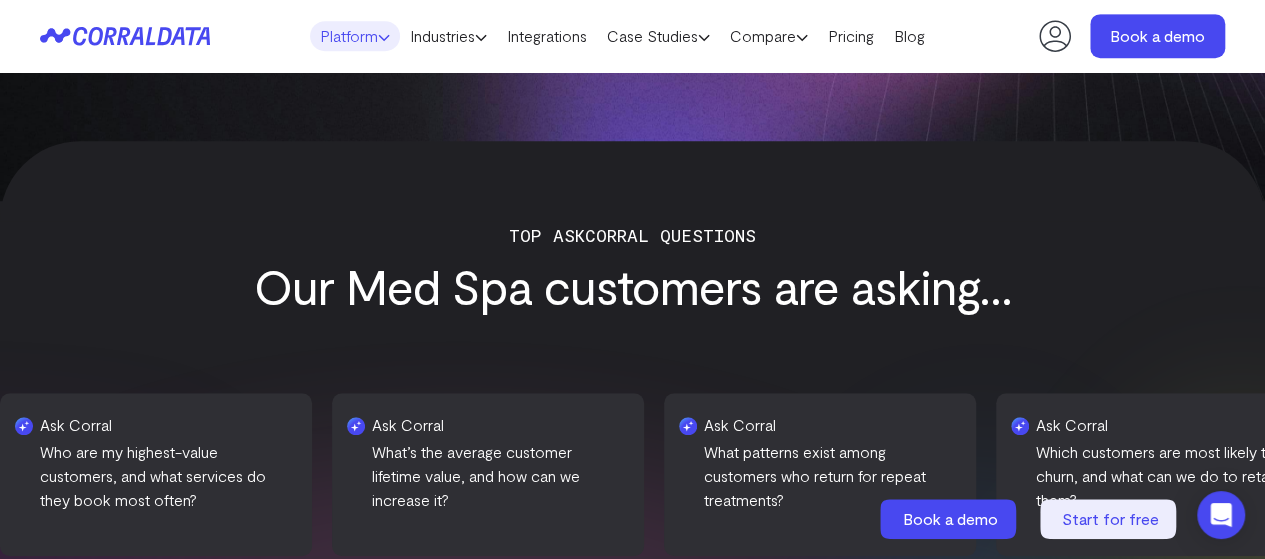 click on "Platform" at bounding box center (355, 36) 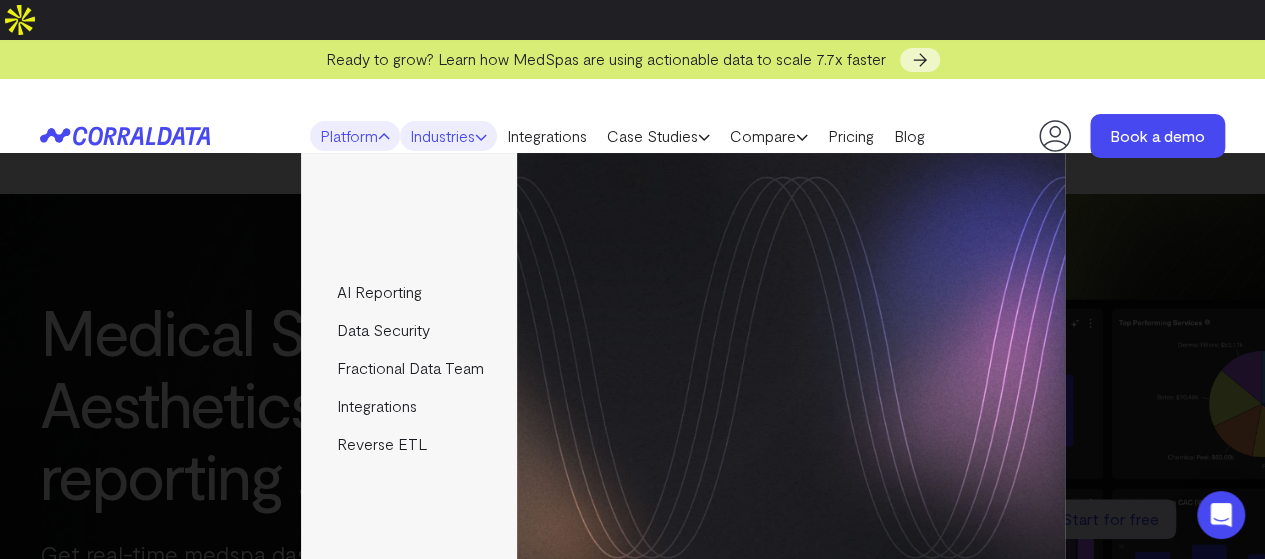 click on "Industries" at bounding box center [448, 136] 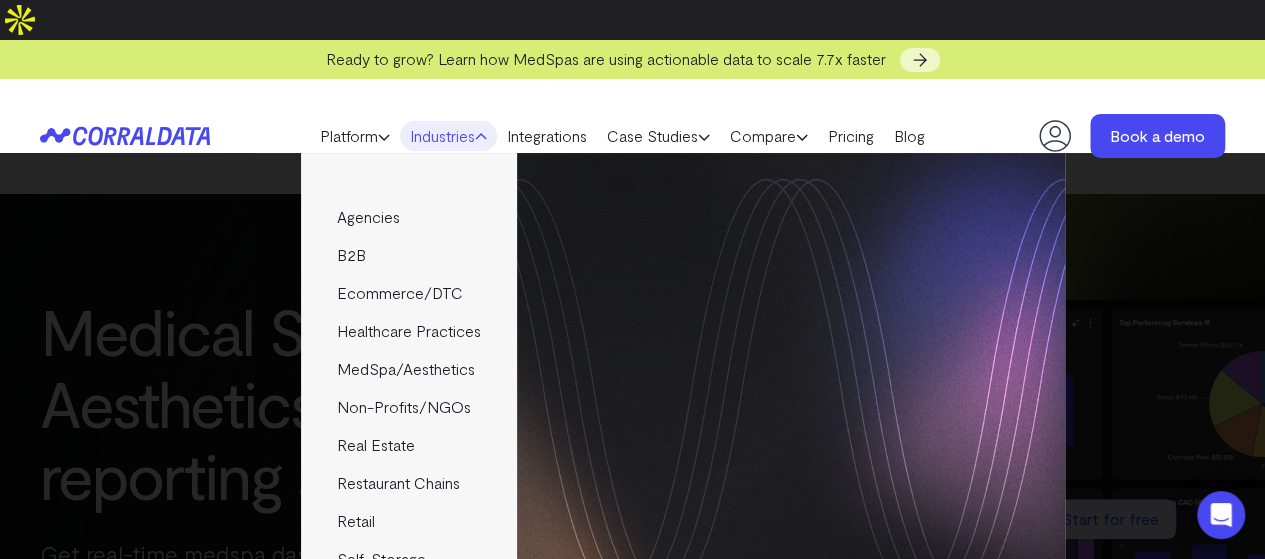 click on "Industries" at bounding box center [448, 136] 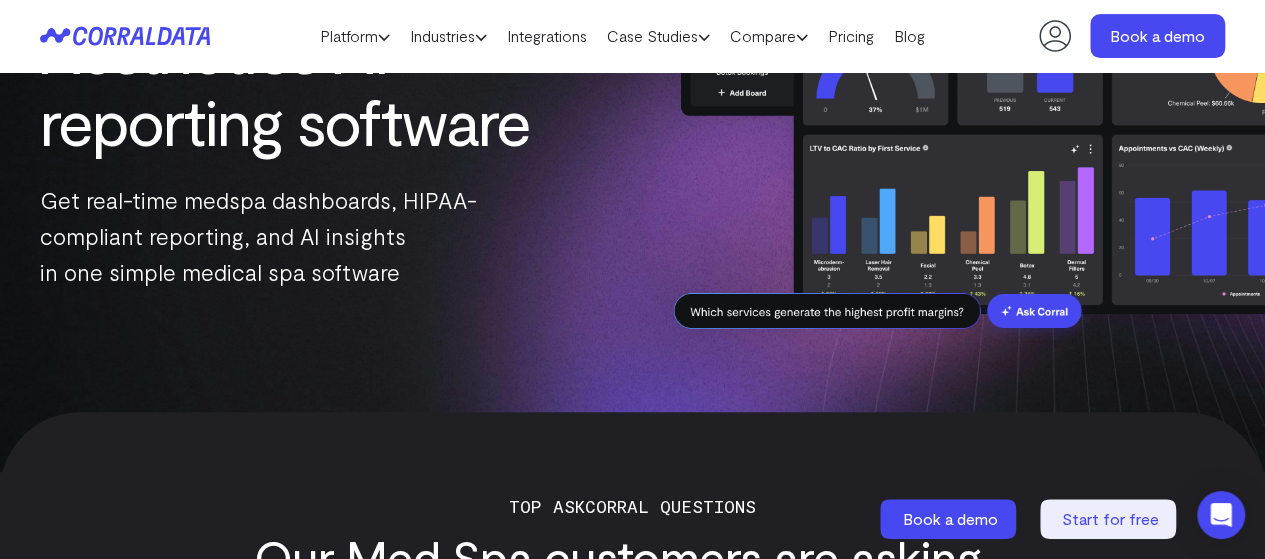 scroll, scrollTop: 317, scrollLeft: 0, axis: vertical 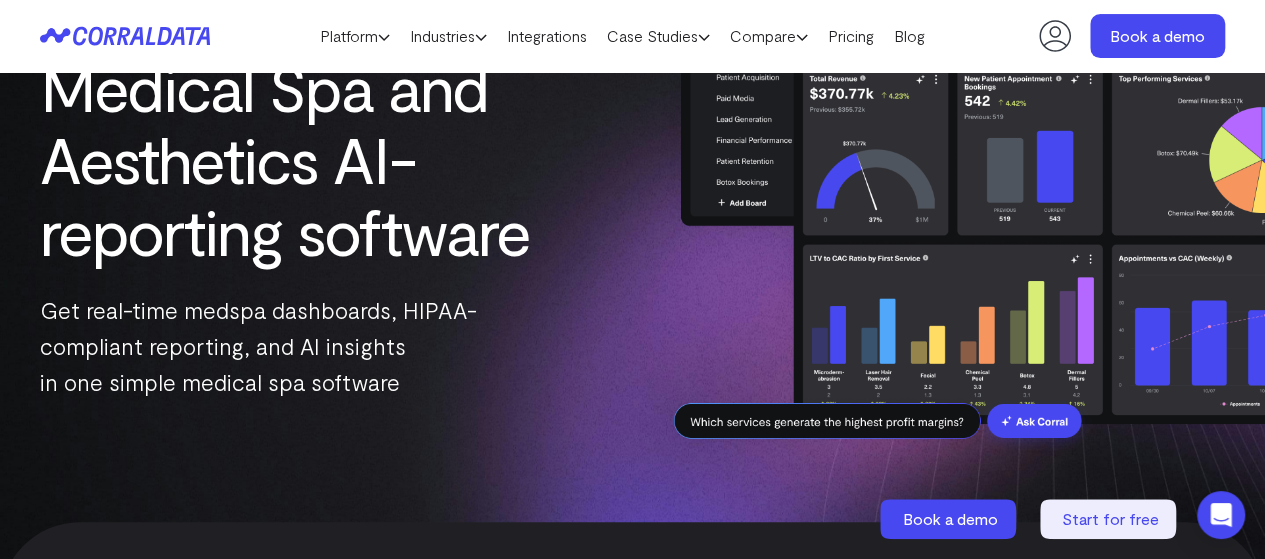 click on "Medical Spa and Aesthetics AI-reporting software" at bounding box center [316, 159] 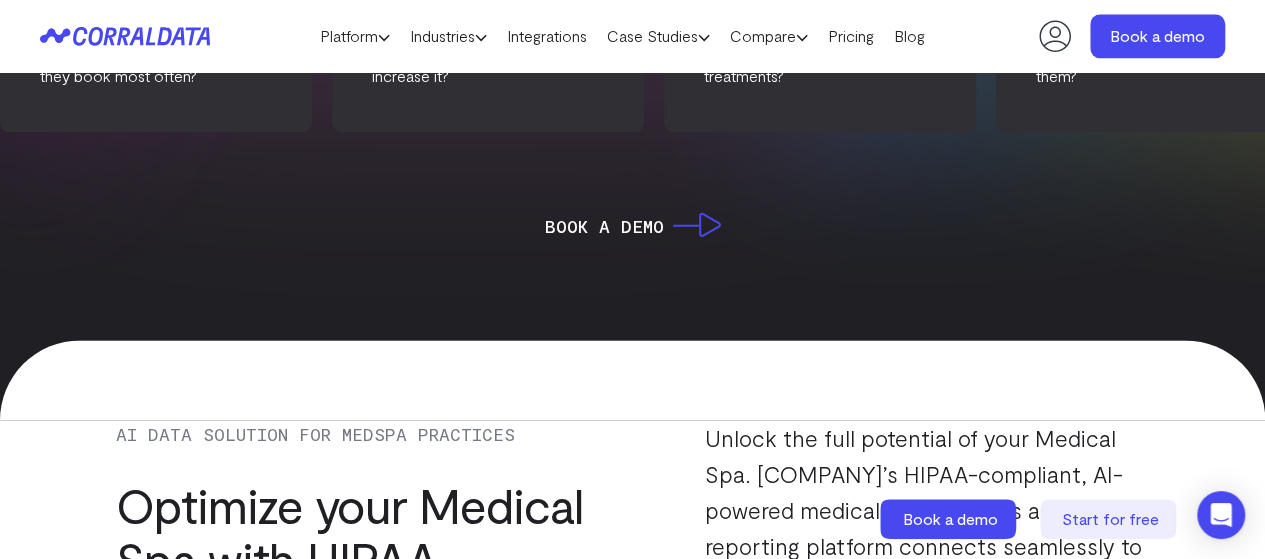 scroll, scrollTop: 1192, scrollLeft: 0, axis: vertical 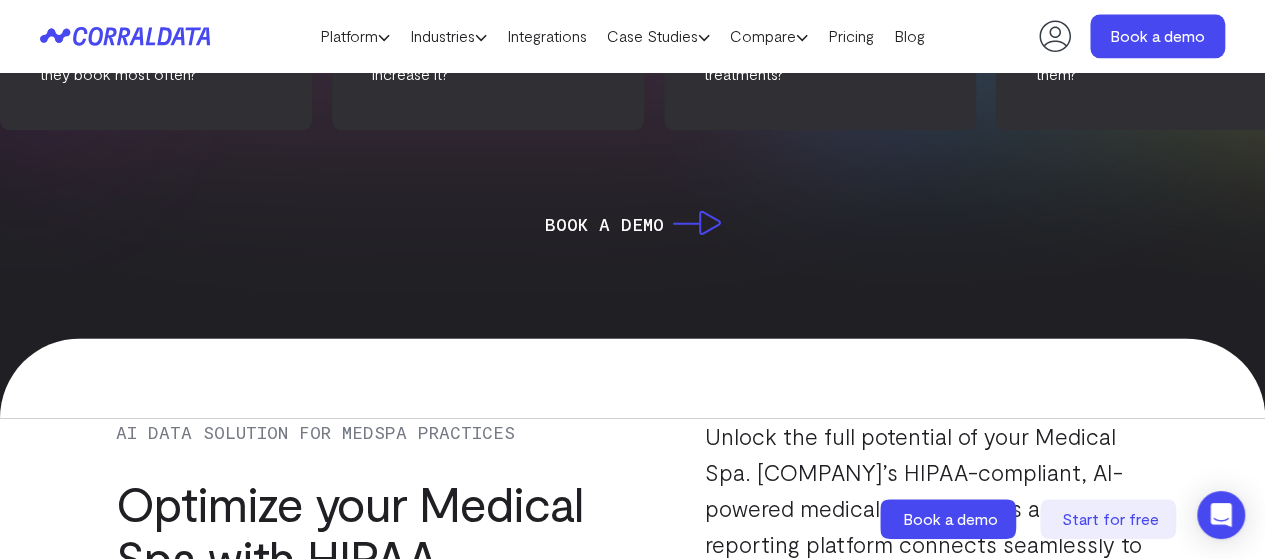 click on "What are our busiest times and days of the week, and should we adjust operating hours to maximize bookings?" at bounding box center [3152, -121] 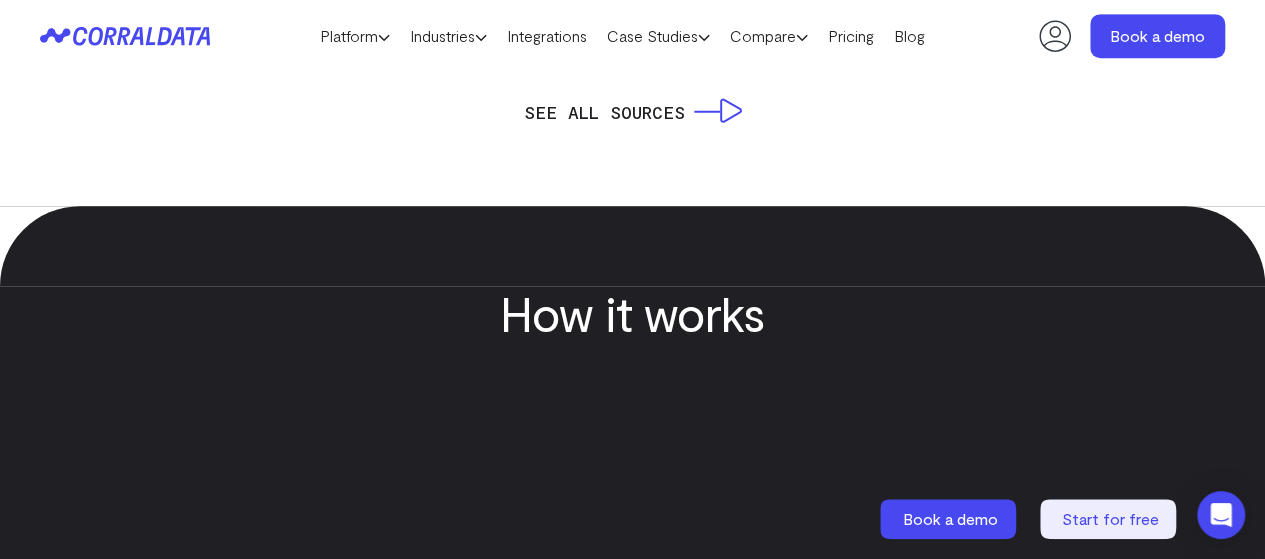 scroll, scrollTop: 4484, scrollLeft: 0, axis: vertical 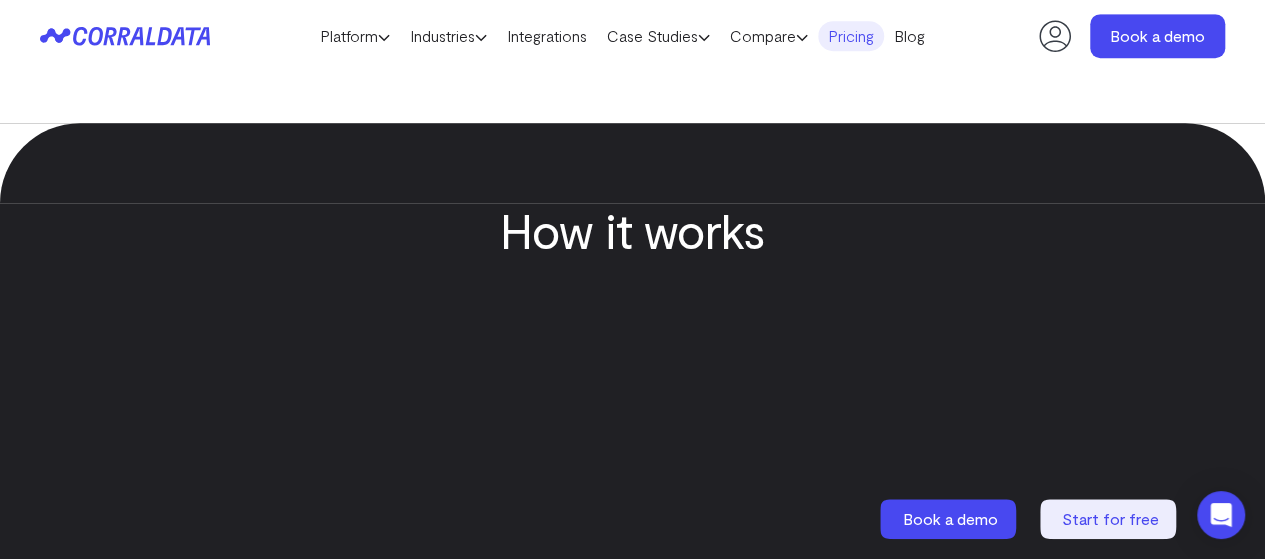 click on "Pricing" at bounding box center [851, 36] 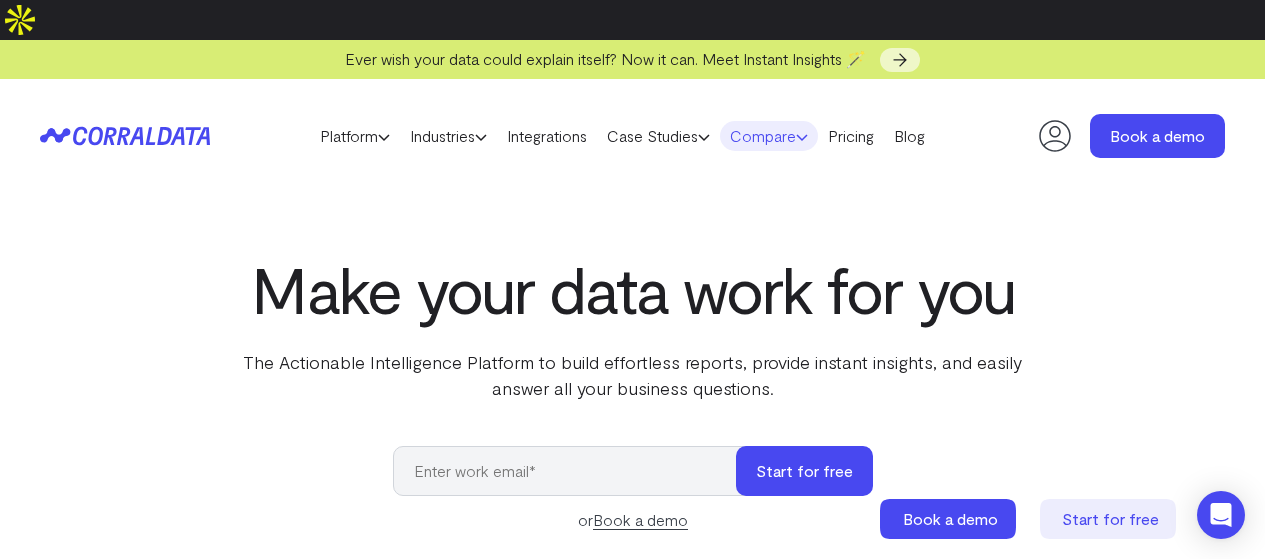 scroll, scrollTop: 0, scrollLeft: 0, axis: both 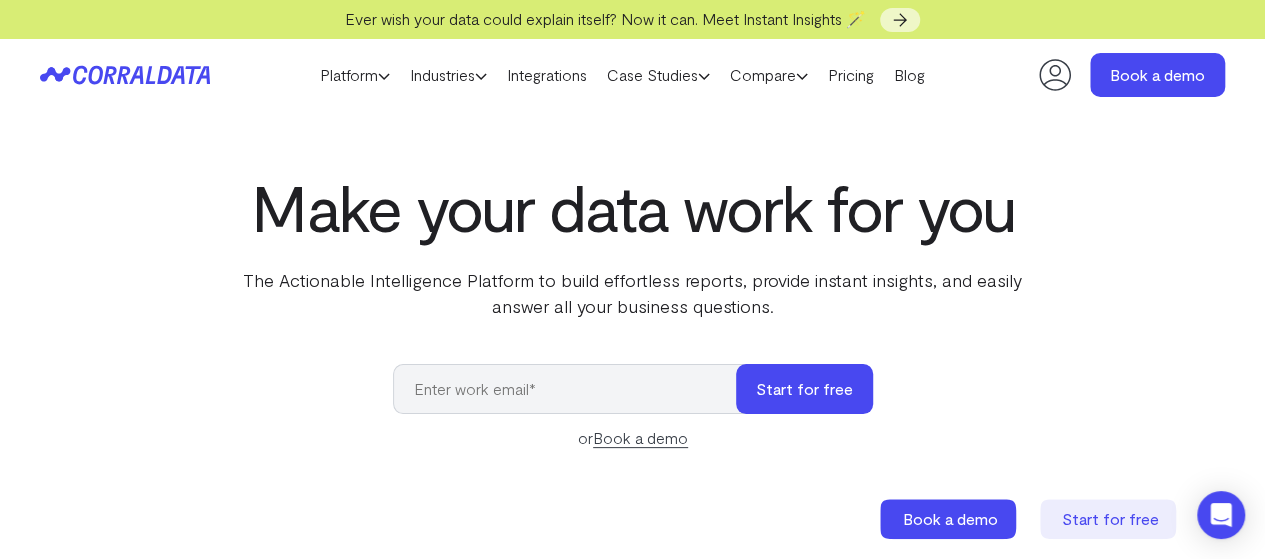 click on "Make your data work for you" at bounding box center [633, 207] 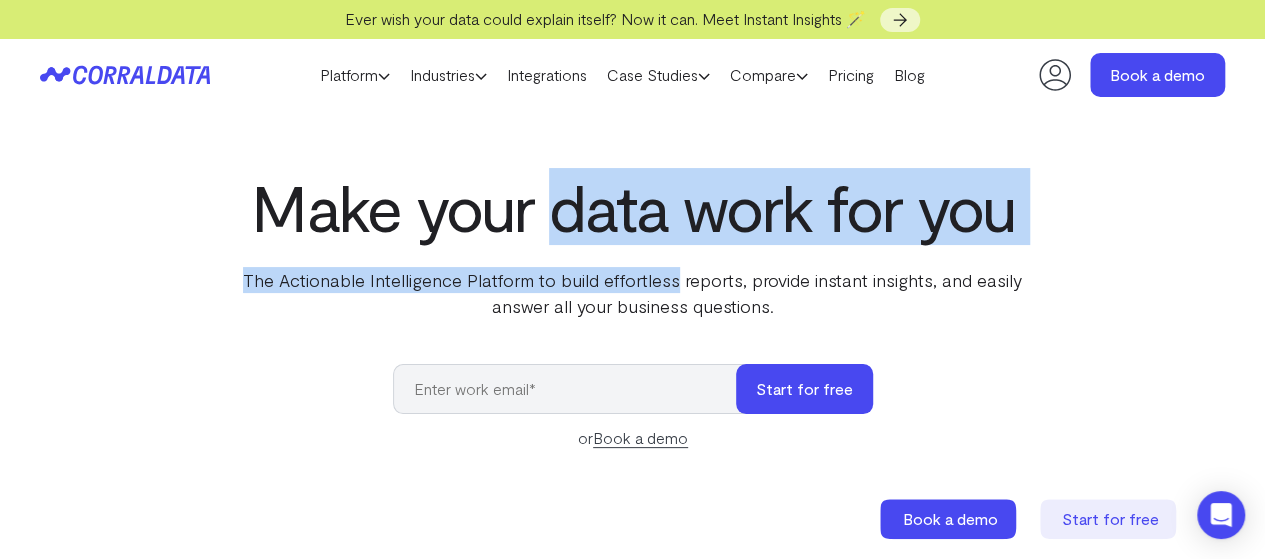 drag, startPoint x: 594, startPoint y: 152, endPoint x: 616, endPoint y: 243, distance: 93.62158 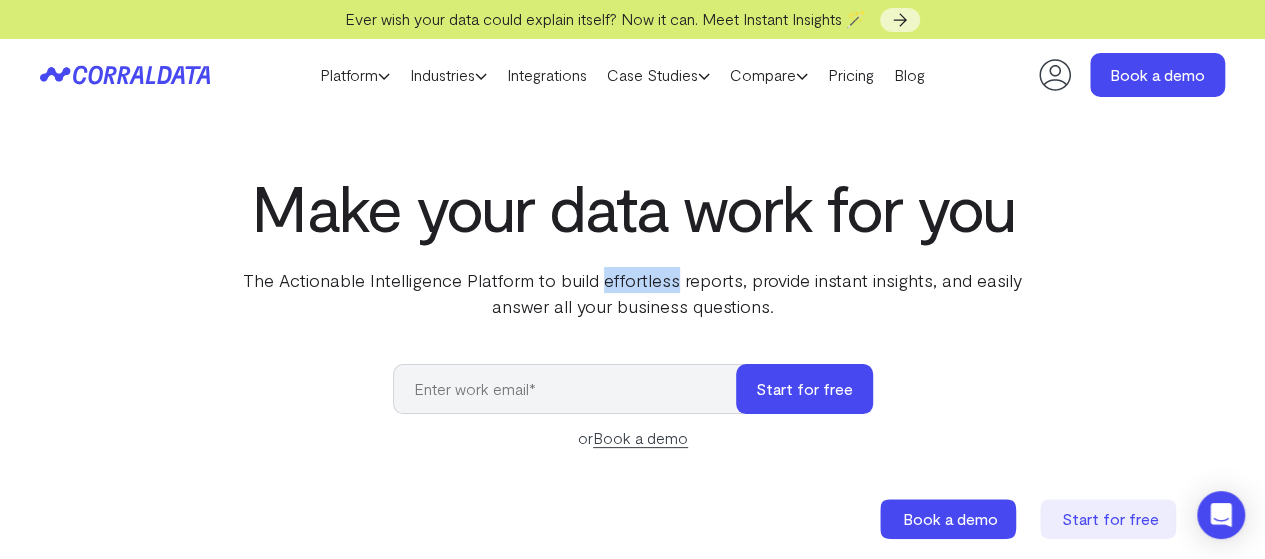 click on "The Actionable Intelligence Platform to build effortless reports, provide instant insights, and easily answer all your business questions." at bounding box center (633, 293) 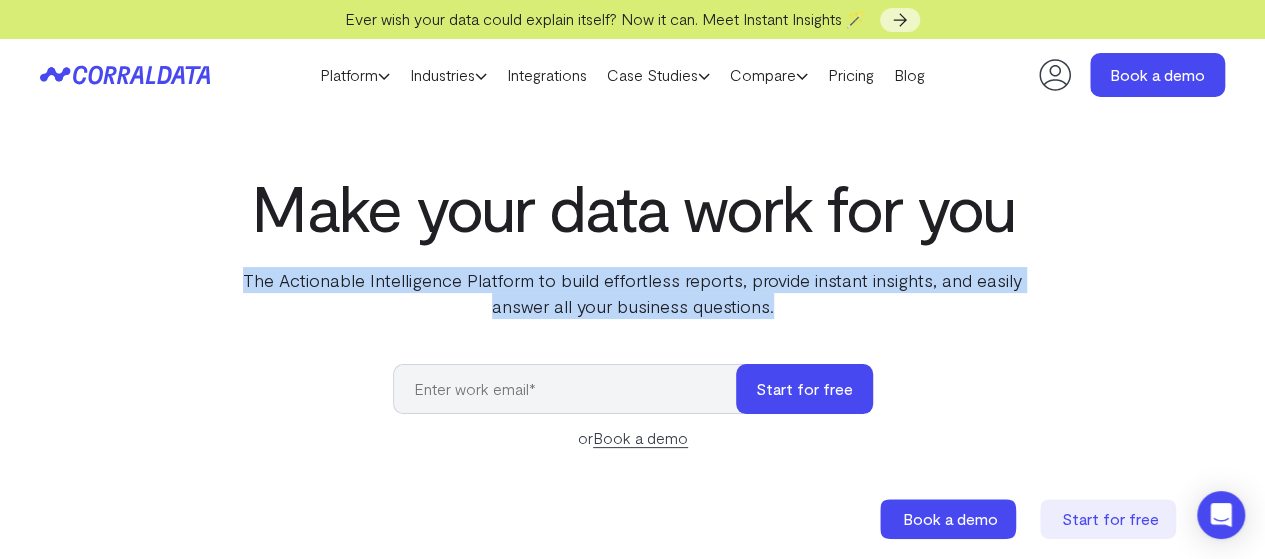 click on "The Actionable Intelligence Platform to build effortless reports, provide instant insights, and easily answer all your business questions." at bounding box center [633, 293] 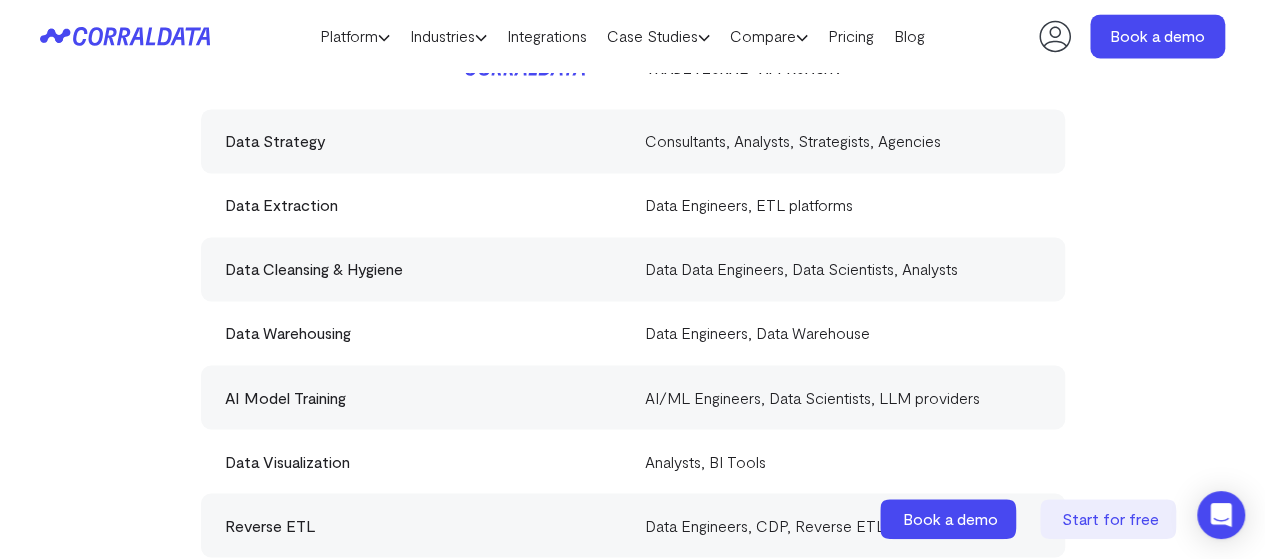 scroll, scrollTop: 5364, scrollLeft: 0, axis: vertical 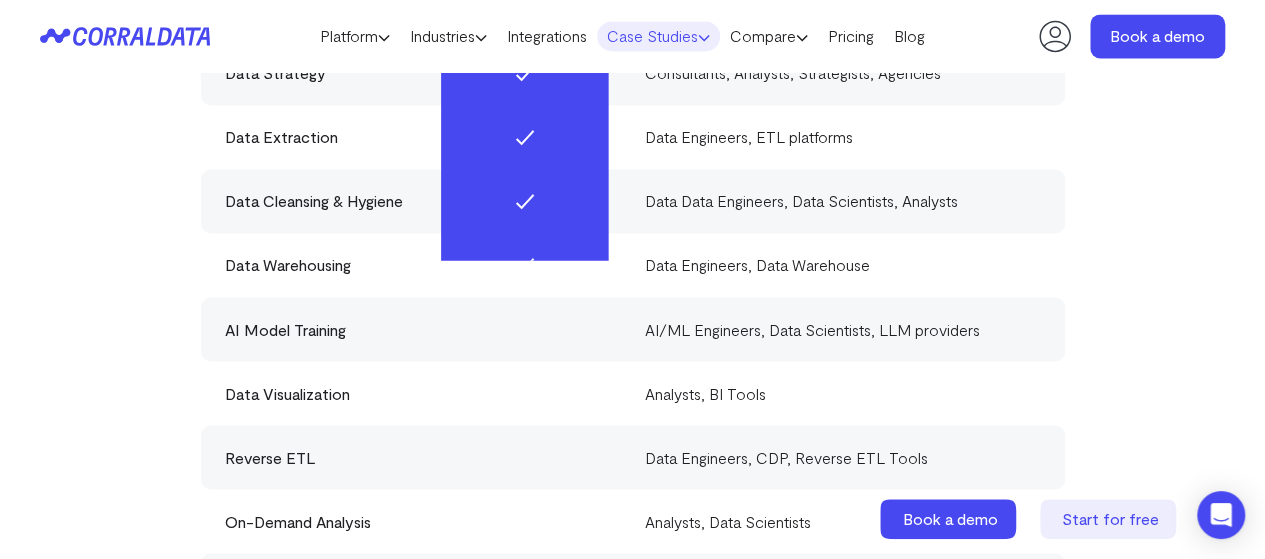 click on "Case Studies" at bounding box center (658, 36) 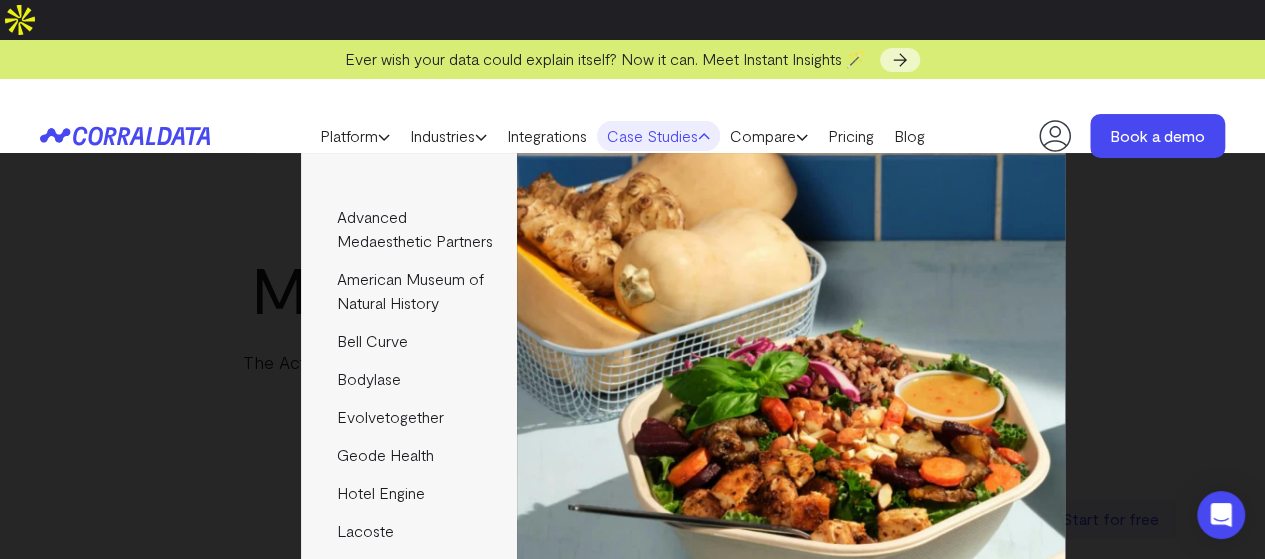 scroll, scrollTop: 21, scrollLeft: 0, axis: vertical 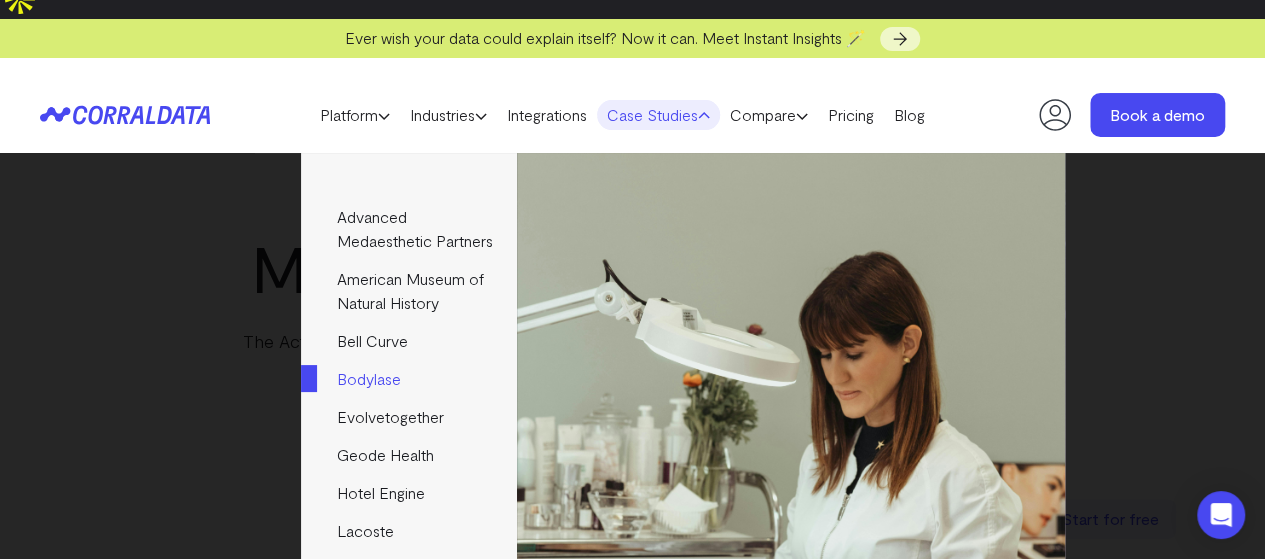 click on "Bodylase" at bounding box center [408, 379] 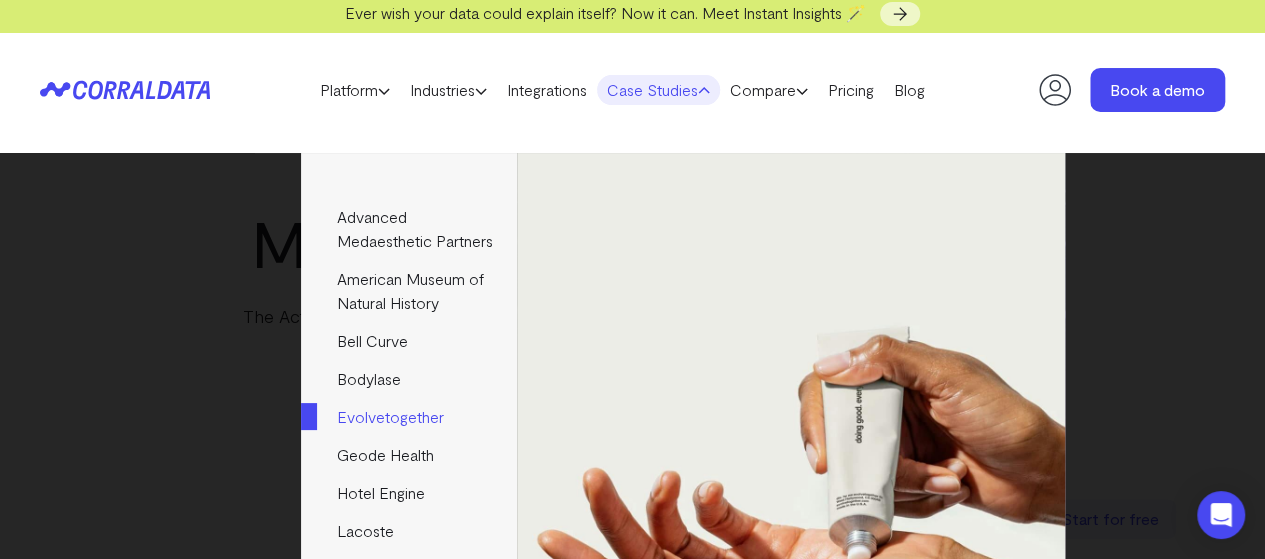click on "Evolvetogether" at bounding box center [408, 417] 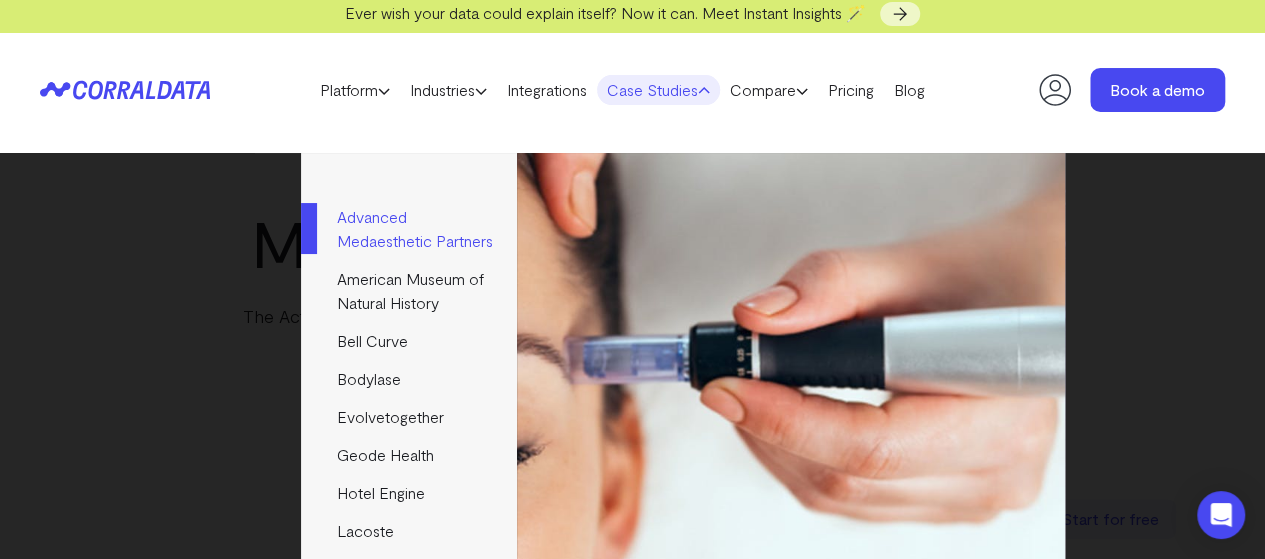 click on "Advanced Medaesthetic Partners" at bounding box center [408, 229] 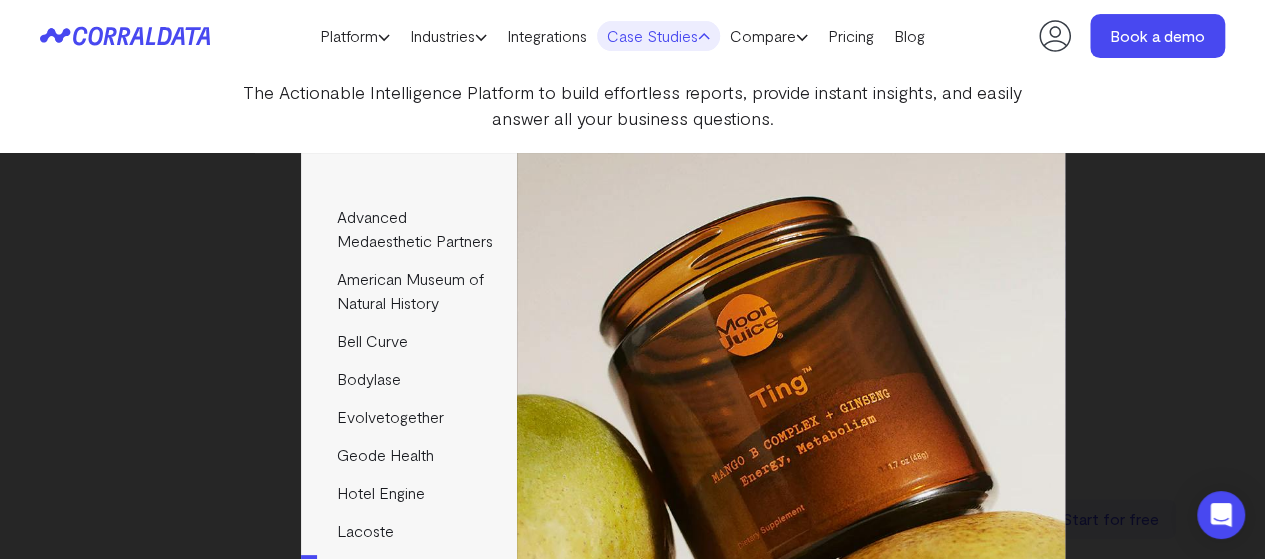 scroll, scrollTop: 286, scrollLeft: 0, axis: vertical 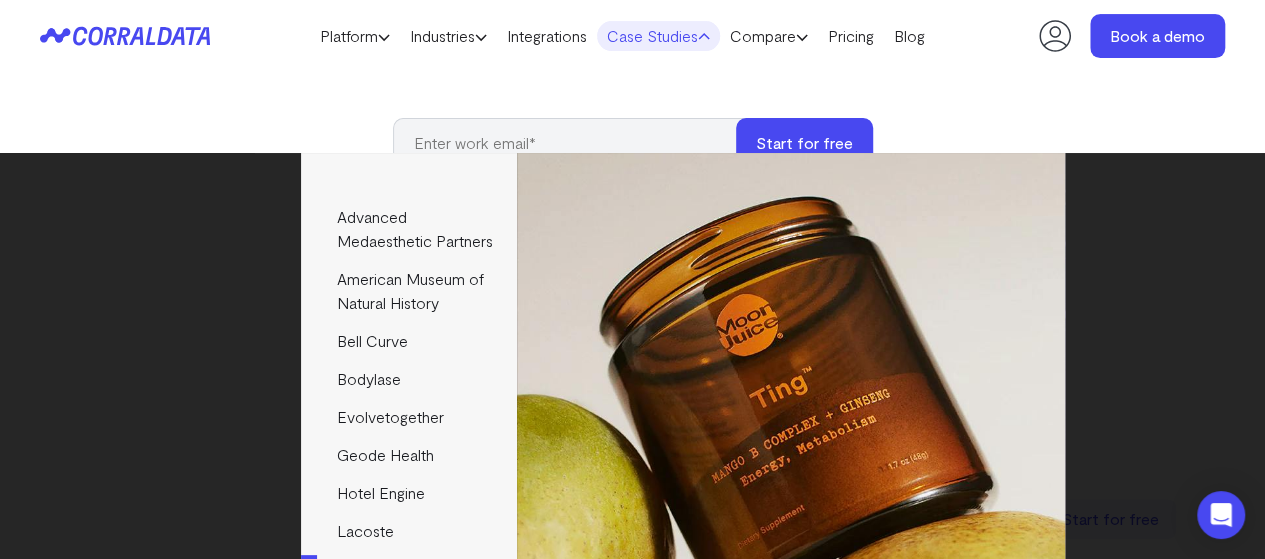 click on "Moon Juice" at bounding box center (408, 569) 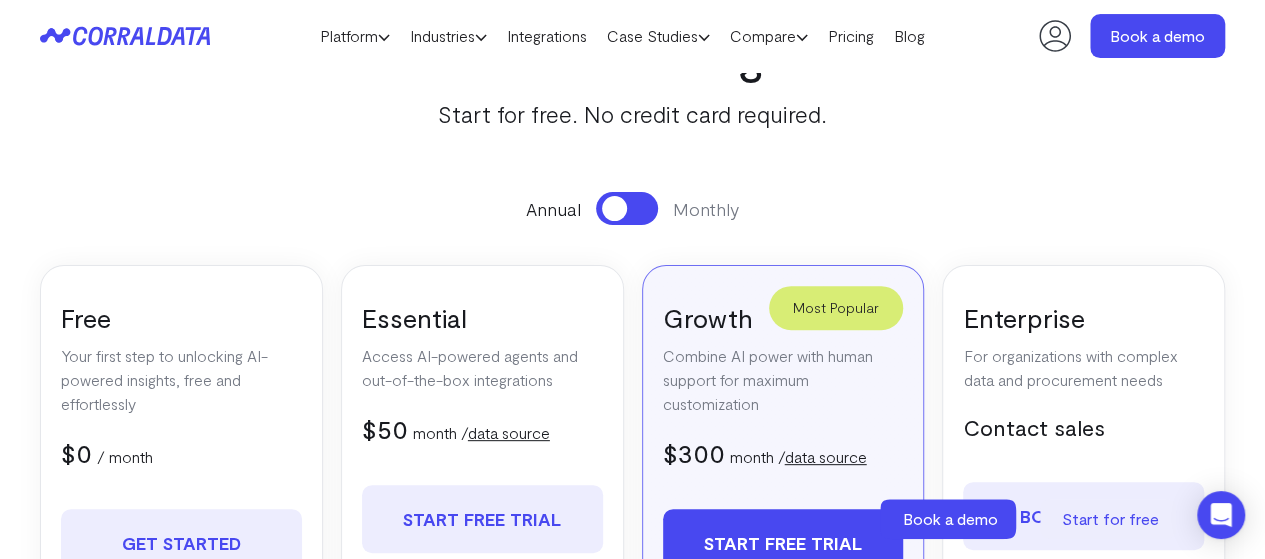 click at bounding box center [627, 208] 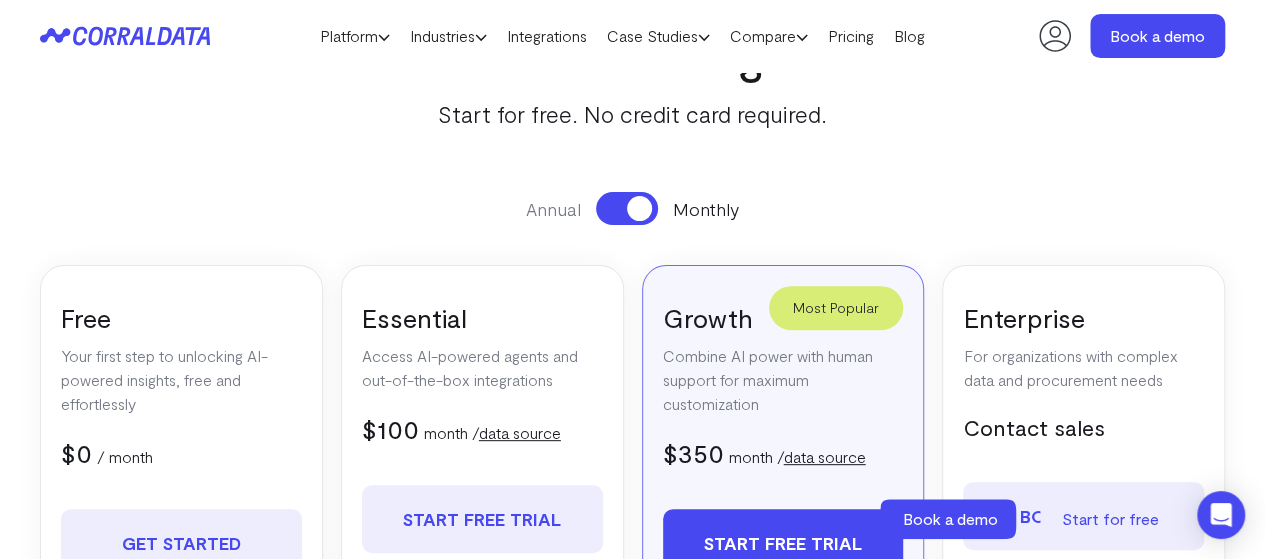 scroll, scrollTop: 206, scrollLeft: 0, axis: vertical 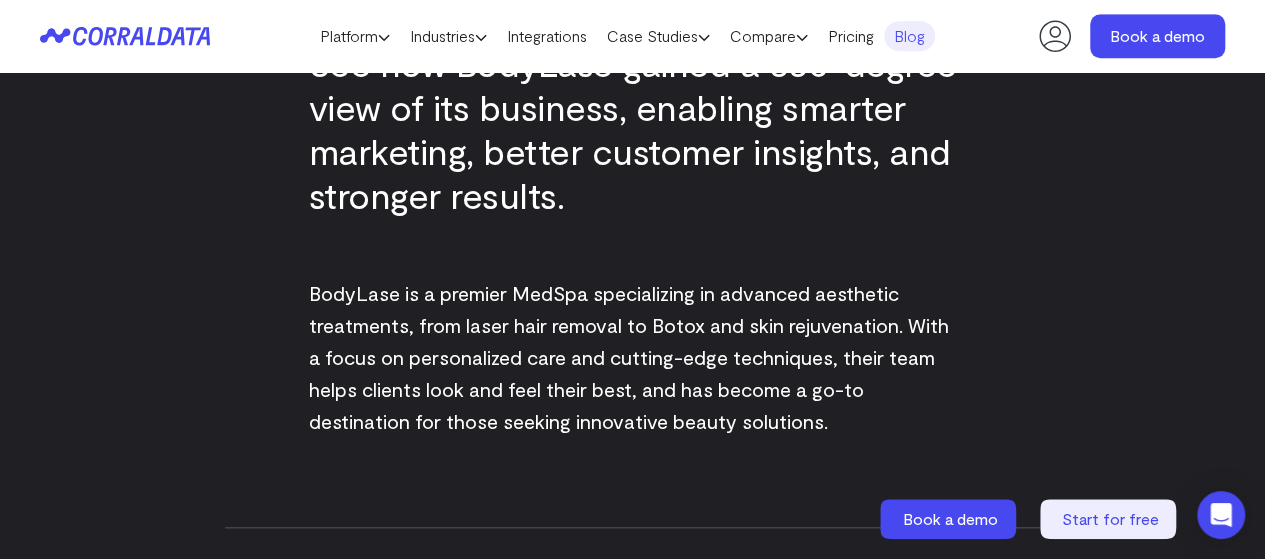 click on "See how BodyLase gained a 360-degree view of its business, enabling smarter marketing, better customer insights, and stronger results.
BodyLase is a premier MedSpa specializing in advanced aesthetic treatments, from laser hair removal to Botox and skin rejuvenation. With a focus on personalized care and cutting-edge techniques, their team helps clients look and feel their best, and has become a go-to destination for those seeking innovative beauty solutions." at bounding box center [633, 239] 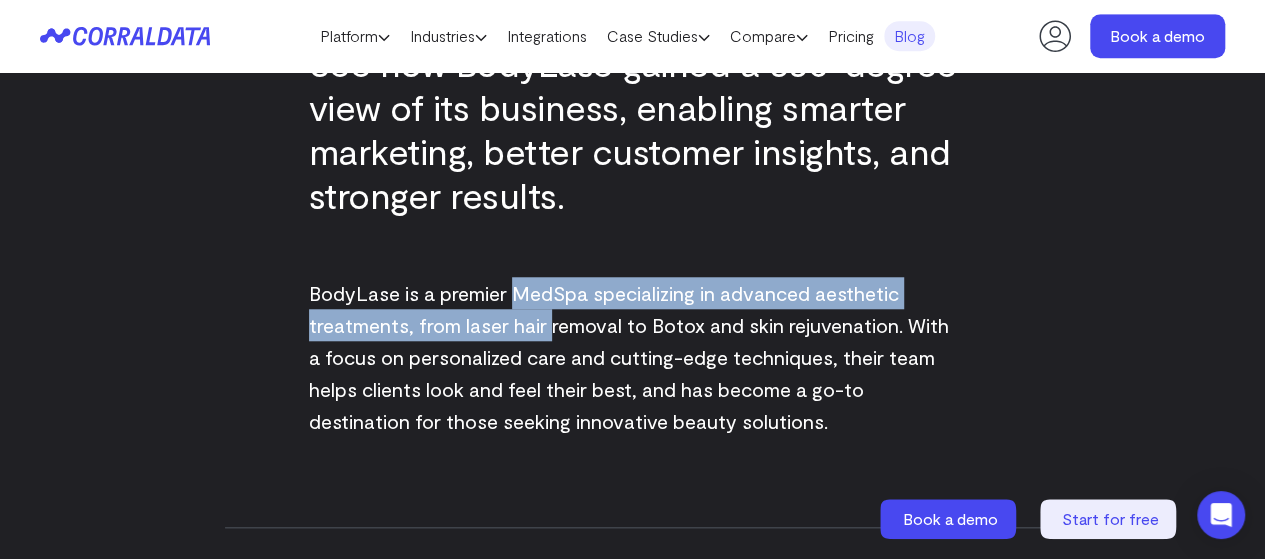 drag, startPoint x: 528, startPoint y: 202, endPoint x: 542, endPoint y: 269, distance: 68.44706 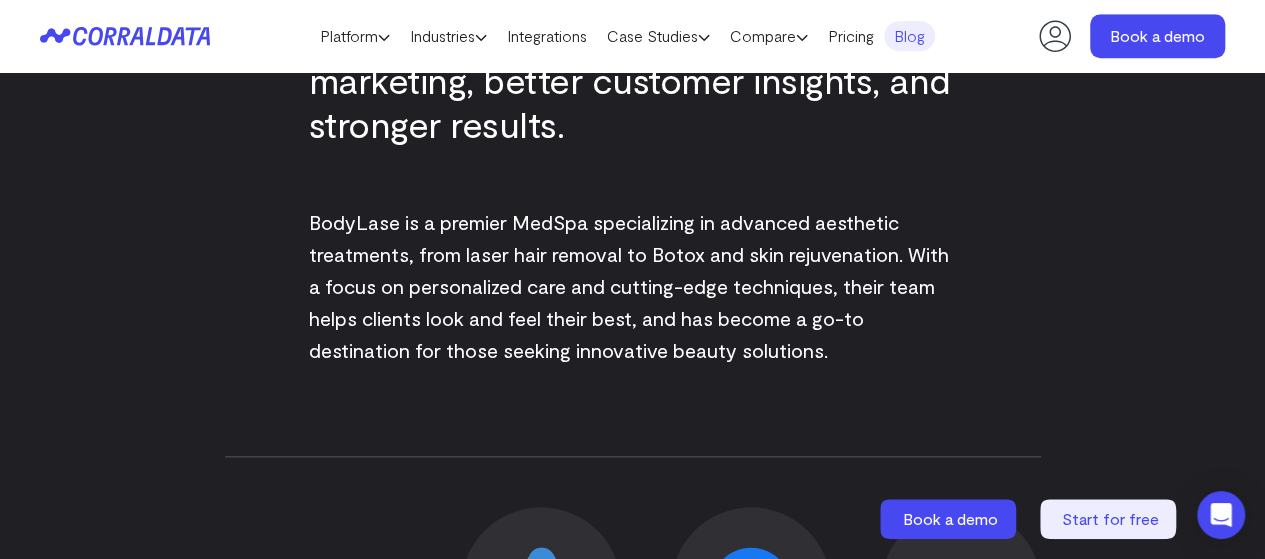 scroll, scrollTop: 836, scrollLeft: 0, axis: vertical 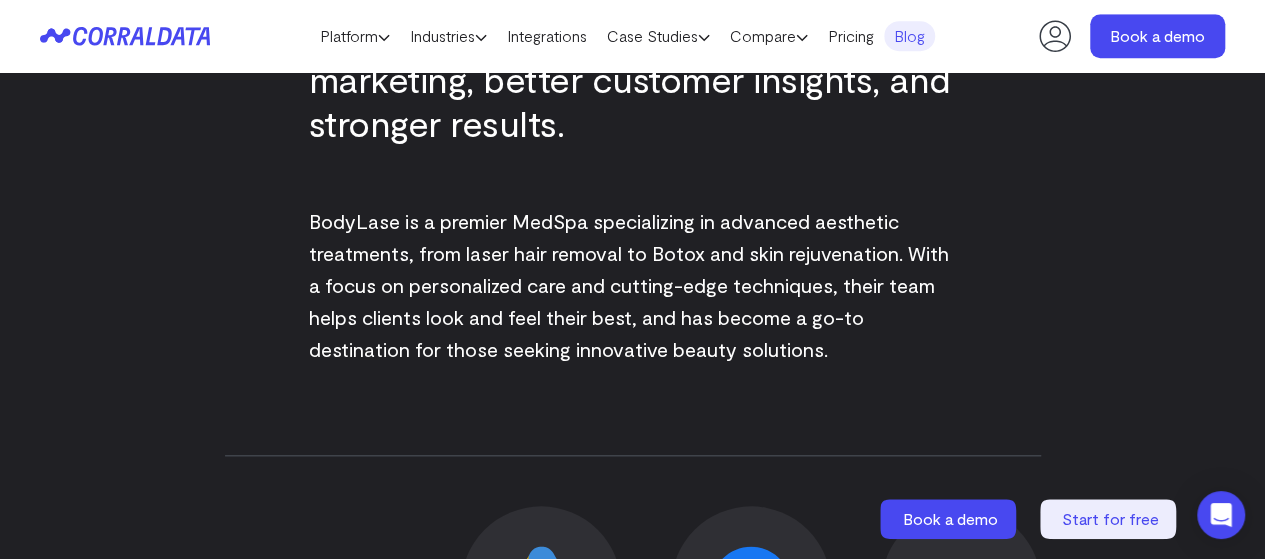 click on "BodyLase is a premier MedSpa specializing in advanced aesthetic treatments, from laser hair removal to Botox and skin rejuvenation. With a focus on personalized care and cutting-edge techniques, their team helps clients look and feel their best, and has become a go-to destination for those seeking innovative beauty solutions." at bounding box center [633, 285] 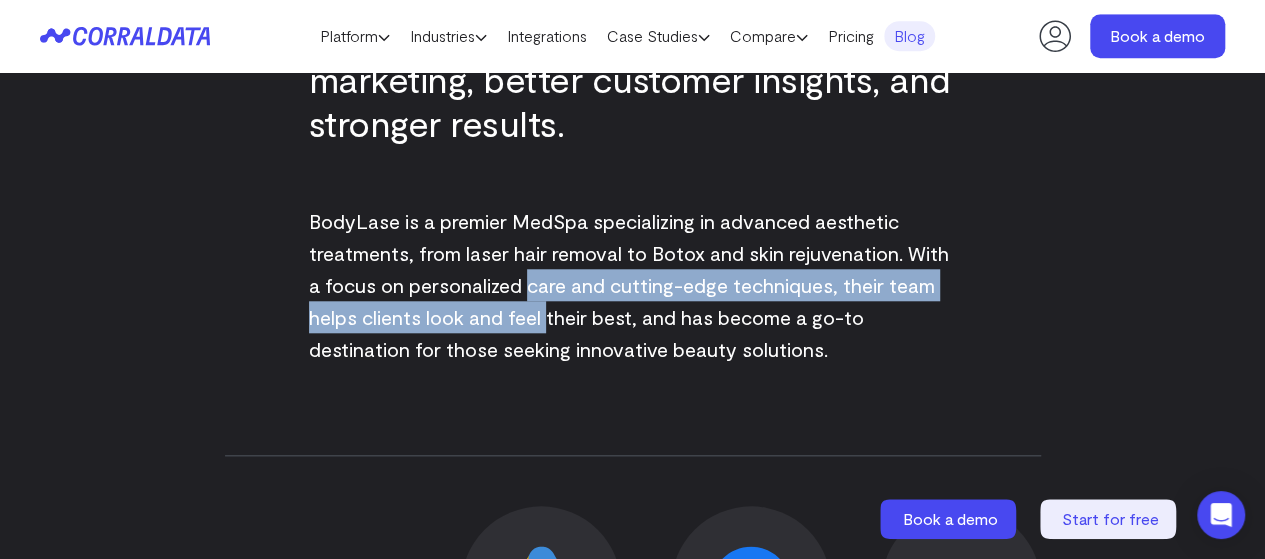 drag, startPoint x: 542, startPoint y: 269, endPoint x: 526, endPoint y: 203, distance: 67.911705 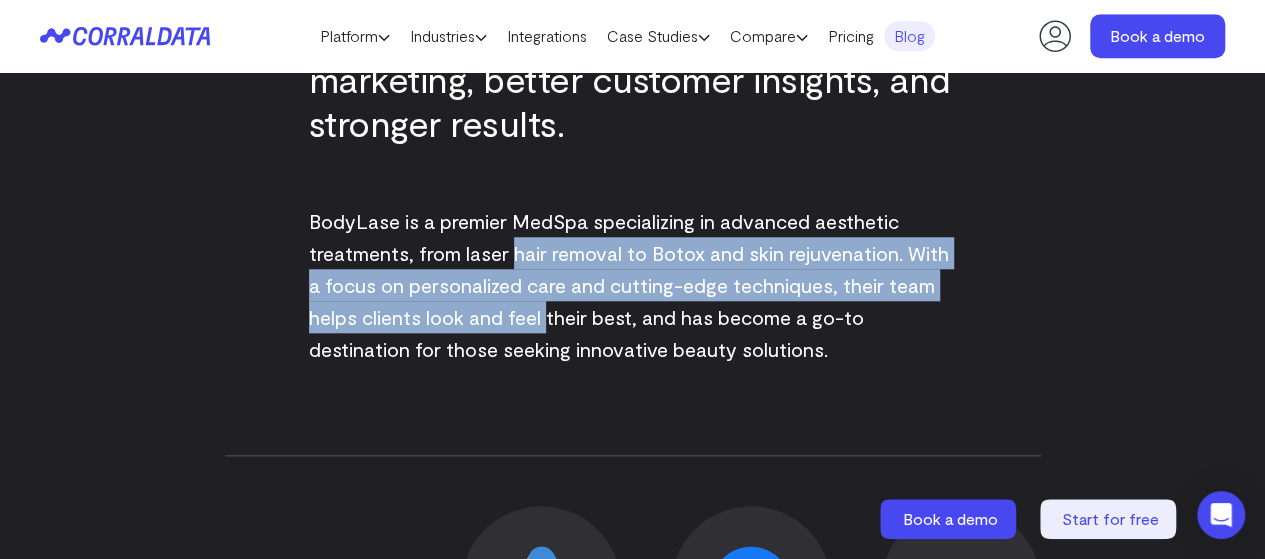 click on "BodyLase is a premier MedSpa specializing in advanced aesthetic treatments, from laser hair removal to Botox and skin rejuvenation. With a focus on personalized care and cutting-edge techniques, their team helps clients look and feel their best, and has become a go-to destination for those seeking innovative beauty solutions." at bounding box center [629, 285] 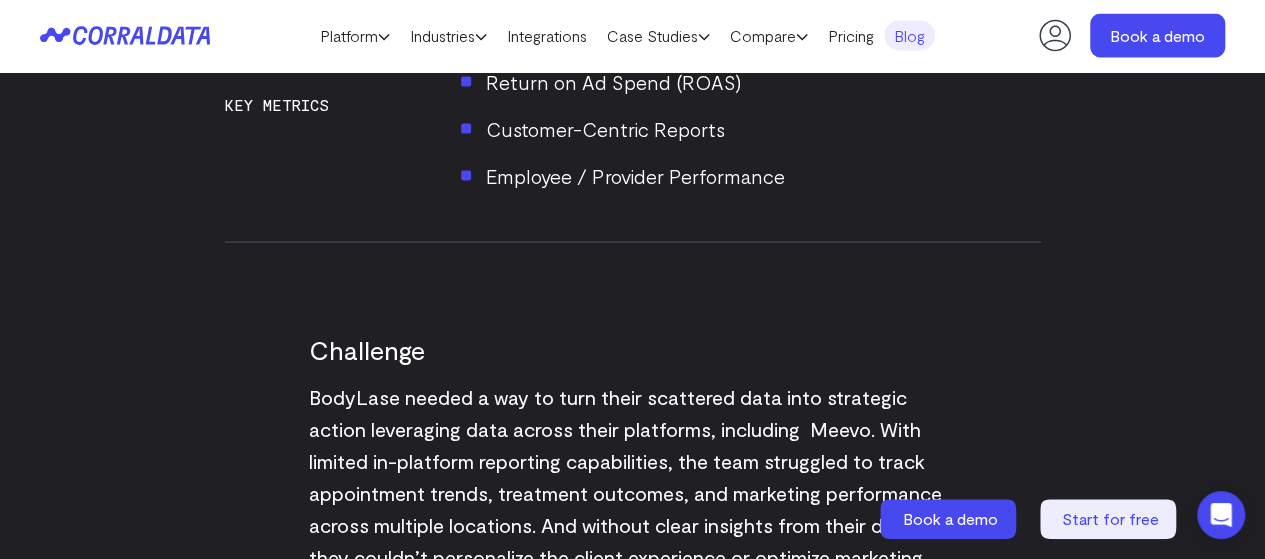 scroll, scrollTop: 1987, scrollLeft: 0, axis: vertical 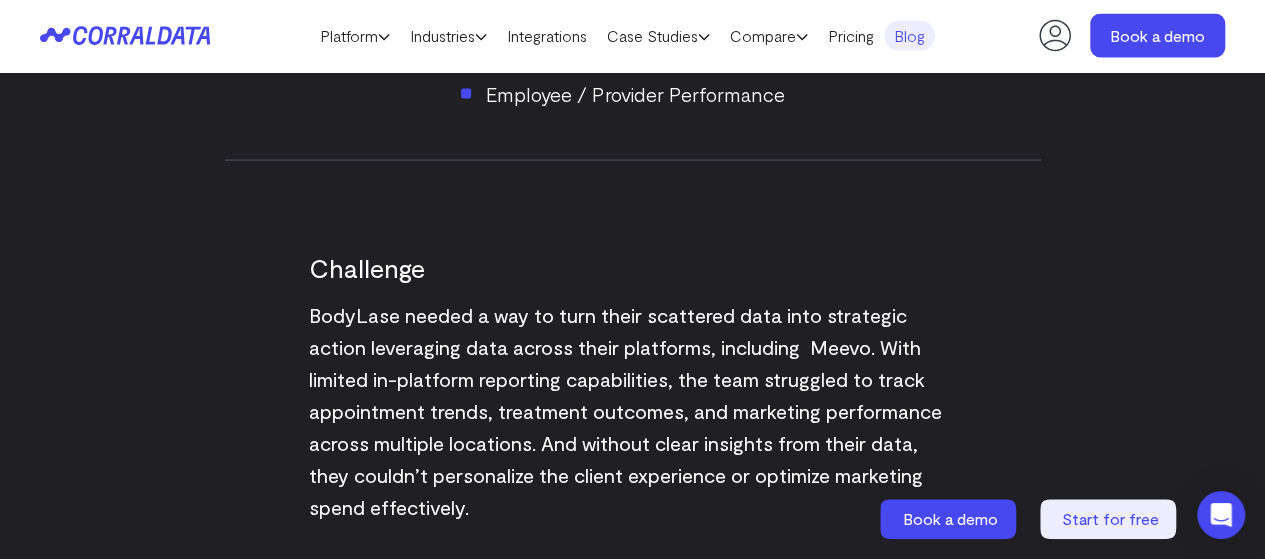 click on "BodyLase needed a way to turn their scattered data into strategic action leveraging data across their platforms, including  Meevo. With limited in-platform reporting capabilities, the team struggled to track appointment trends, treatment outcomes, and marketing performance across multiple locations. And without clear insights from their data, they couldn’t personalize the client experience or optimize marketing spend effectively." at bounding box center (625, 411) 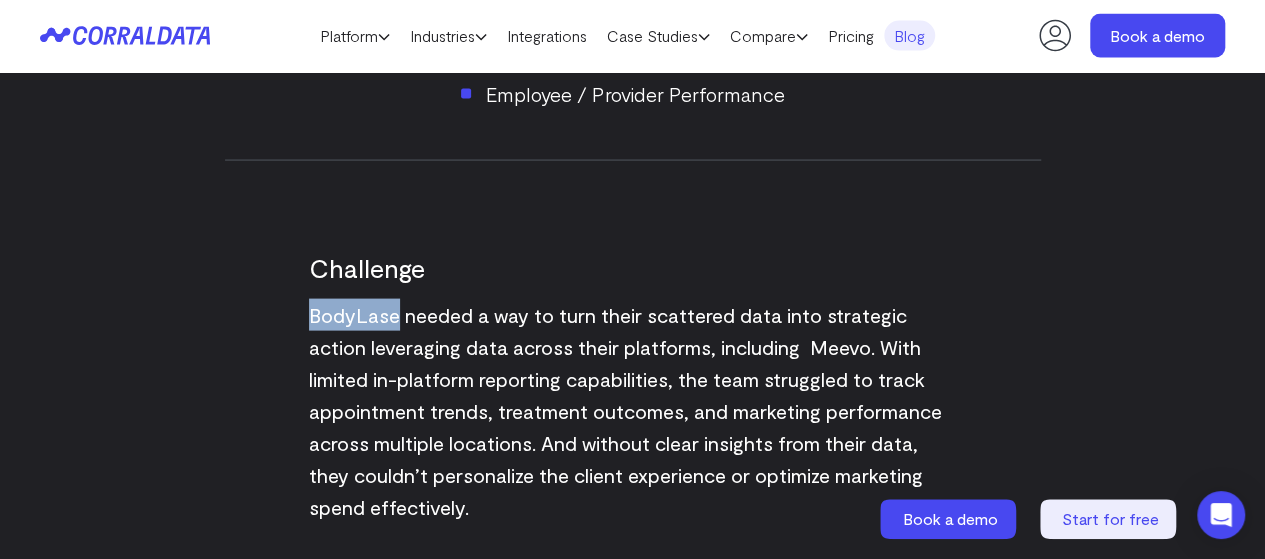 click on "BodyLase needed a way to turn their scattered data into strategic action leveraging data across their platforms, including  Meevo. With limited in-platform reporting capabilities, the team struggled to track appointment trends, treatment outcomes, and marketing performance across multiple locations. And without clear insights from their data, they couldn’t personalize the client experience or optimize marketing spend effectively." at bounding box center (625, 411) 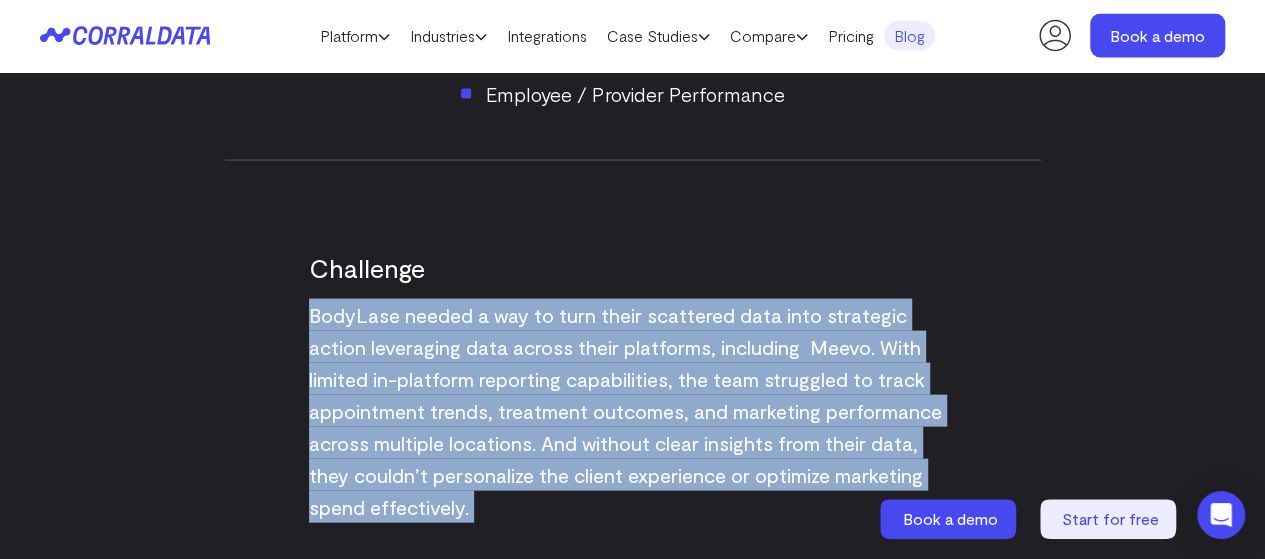 drag, startPoint x: 314, startPoint y: 263, endPoint x: 323, endPoint y: 353, distance: 90.44888 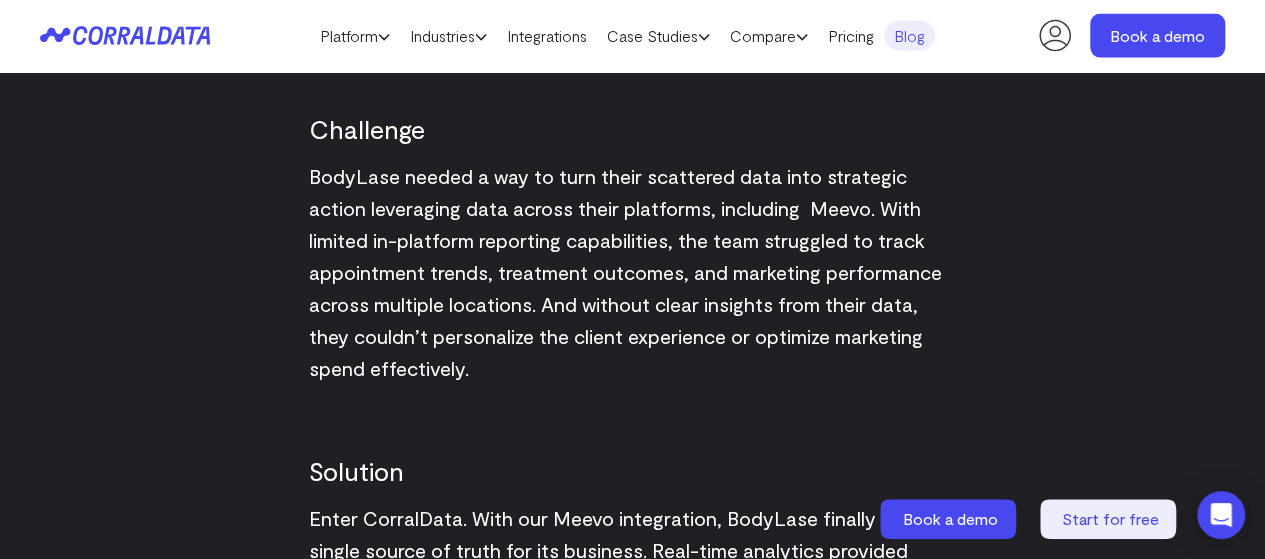scroll, scrollTop: 2127, scrollLeft: 0, axis: vertical 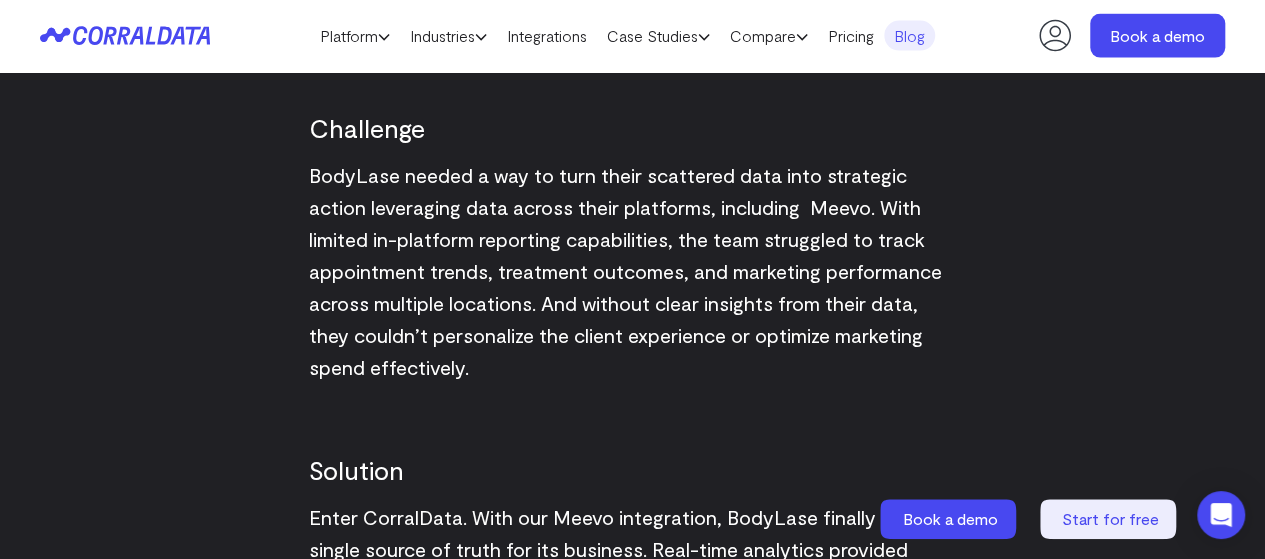click on "BodyLase needed a way to turn their scattered data into strategic action leveraging data across their platforms, including  Meevo. With limited in-platform reporting capabilities, the team struggled to track appointment trends, treatment outcomes, and marketing performance across multiple locations. And without clear insights from their data, they couldn’t personalize the client experience or optimize marketing spend effectively." at bounding box center (625, 271) 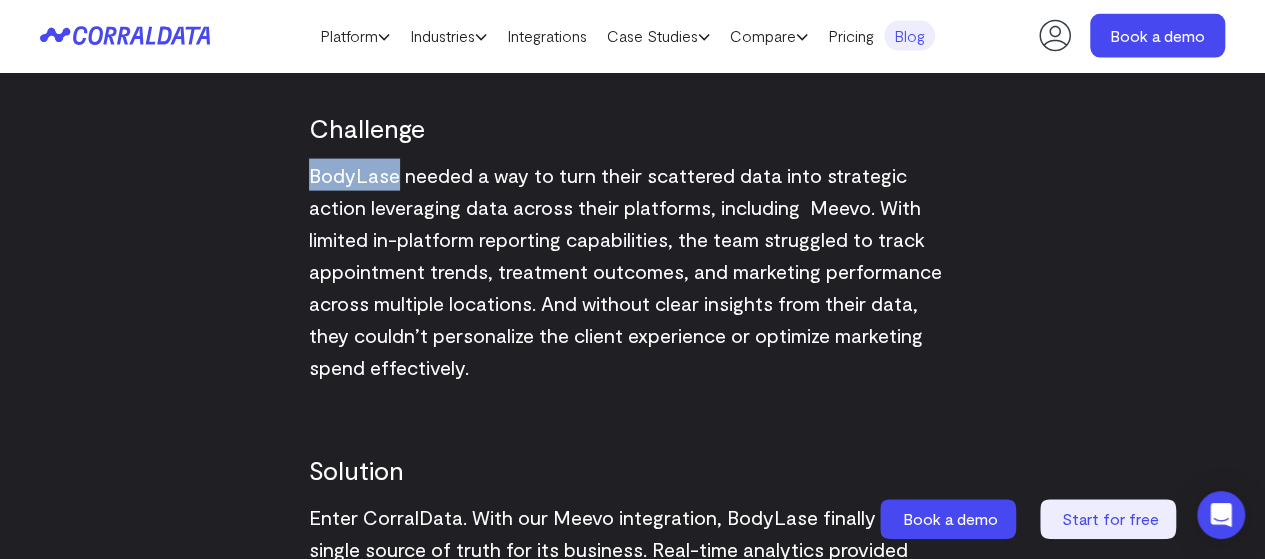 drag, startPoint x: 362, startPoint y: 115, endPoint x: 338, endPoint y: 116, distance: 24.020824 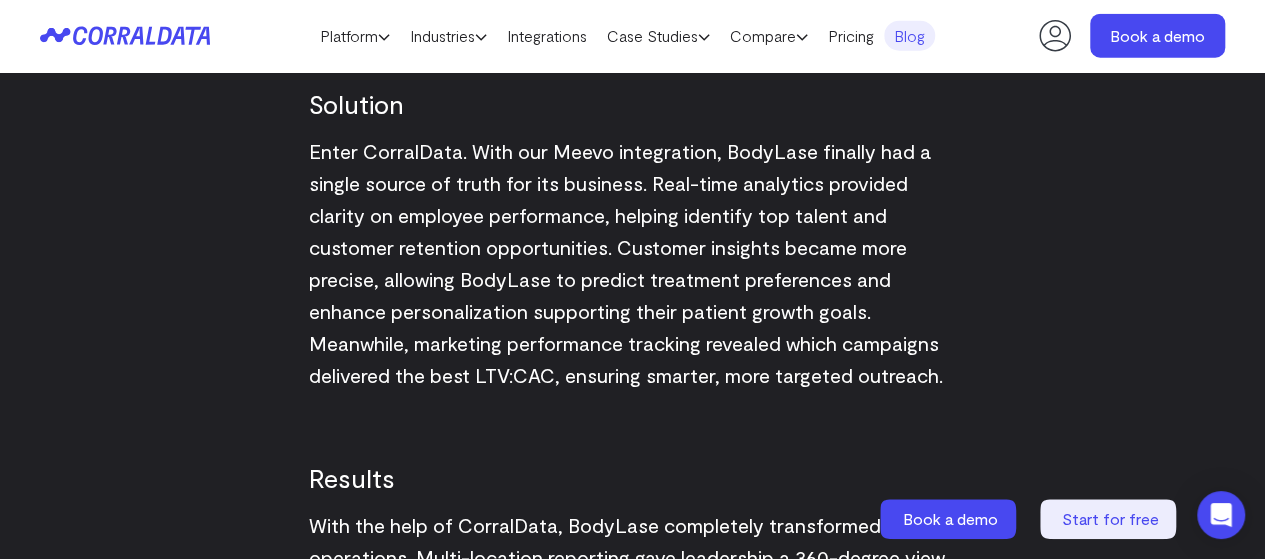 scroll, scrollTop: 2498, scrollLeft: 0, axis: vertical 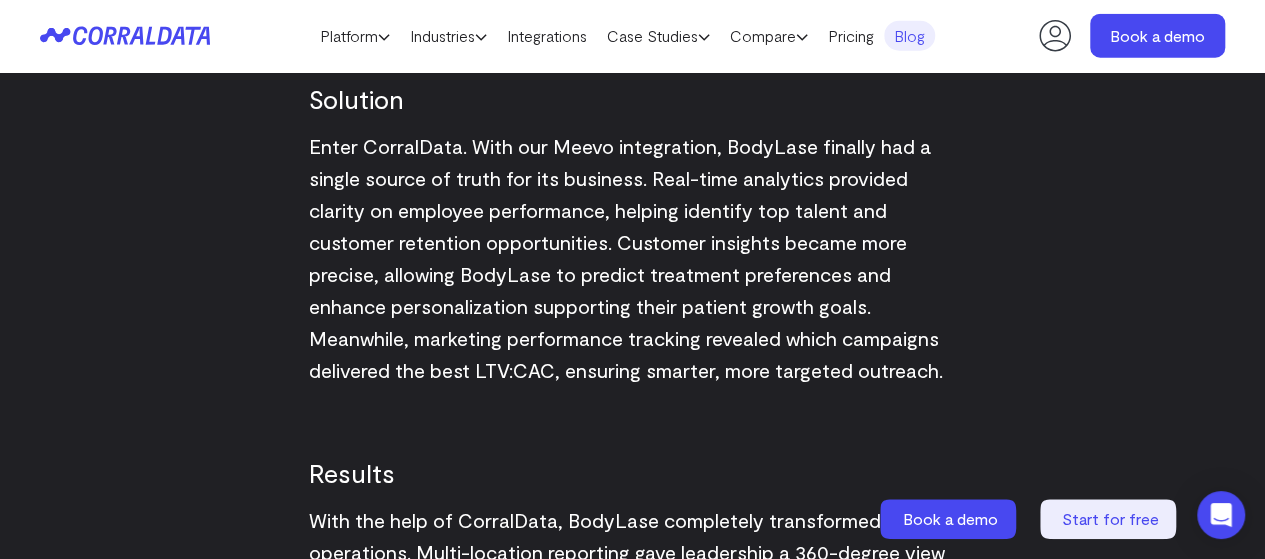 click on "Enter CorralData. With our Meevo integration, BodyLase finally had a single source of truth for its business. Real-time analytics provided clarity on employee performance, helping identify top talent and customer retention opportunities. Customer insights became more precise, allowing BodyLase to predict treatment preferences and enhance personalization supporting their patient growth goals. Meanwhile, marketing performance tracking revealed which campaigns delivered the best LTV:CAC, ensuring smarter, more targeted outreach." at bounding box center [626, 258] 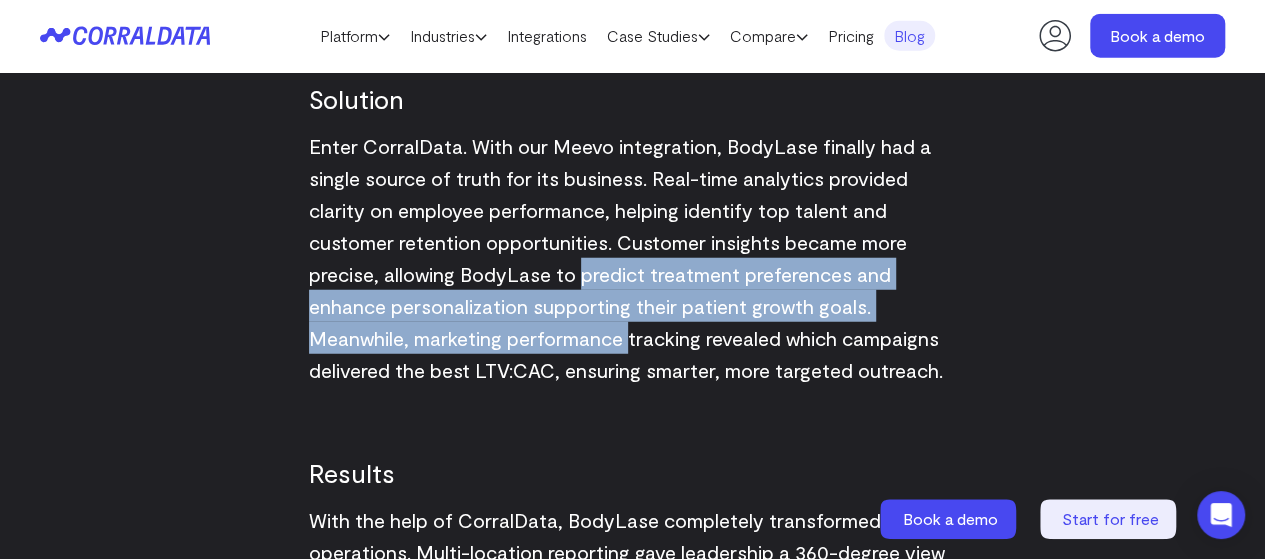 drag, startPoint x: 594, startPoint y: 207, endPoint x: 624, endPoint y: 264, distance: 64.412735 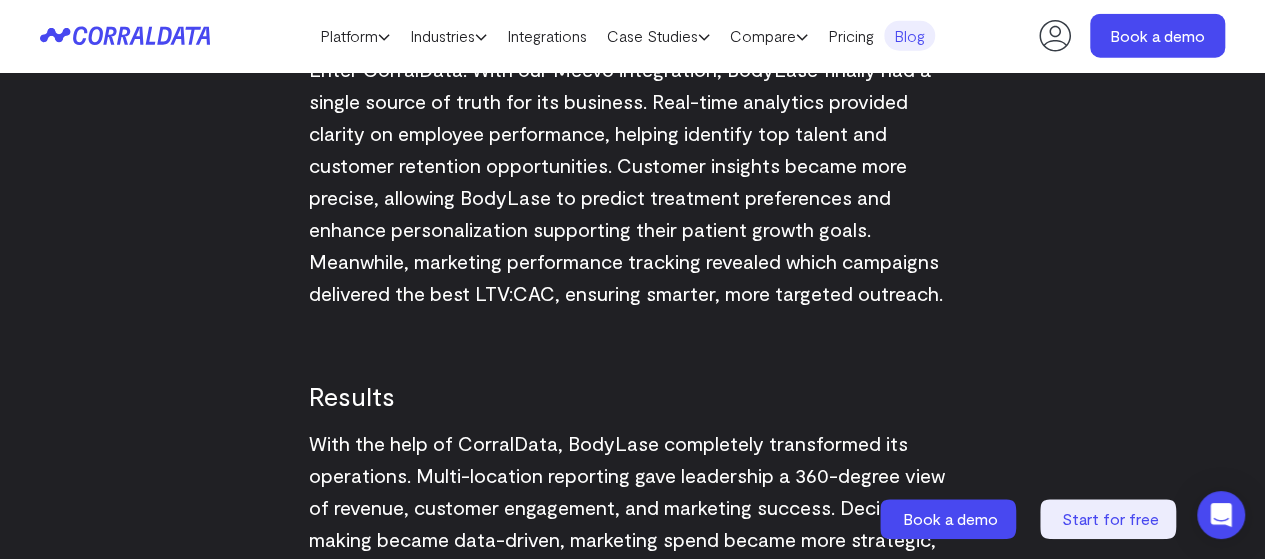 scroll, scrollTop: 2576, scrollLeft: 0, axis: vertical 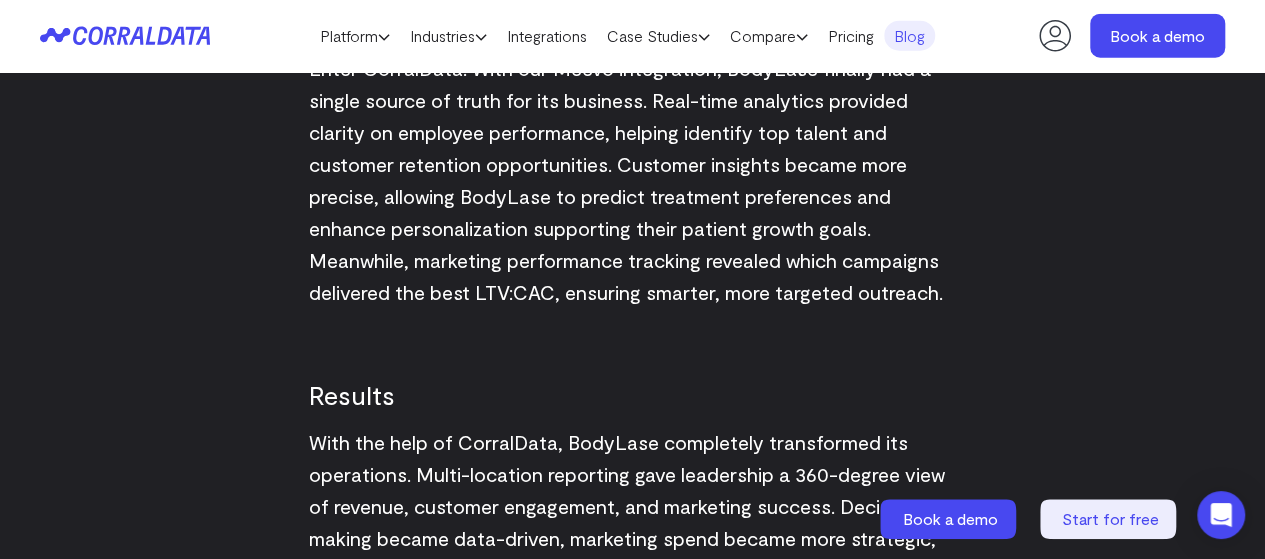 click on "Enter CorralData. With our Meevo integration, BodyLase finally had a single source of truth for its business. Real-time analytics provided clarity on employee performance, helping identify top talent and customer retention opportunities. Customer insights became more precise, allowing BodyLase to predict treatment preferences and enhance personalization supporting their patient growth goals. Meanwhile, marketing performance tracking revealed which campaigns delivered the best LTV:CAC, ensuring smarter, more targeted outreach." at bounding box center (626, 180) 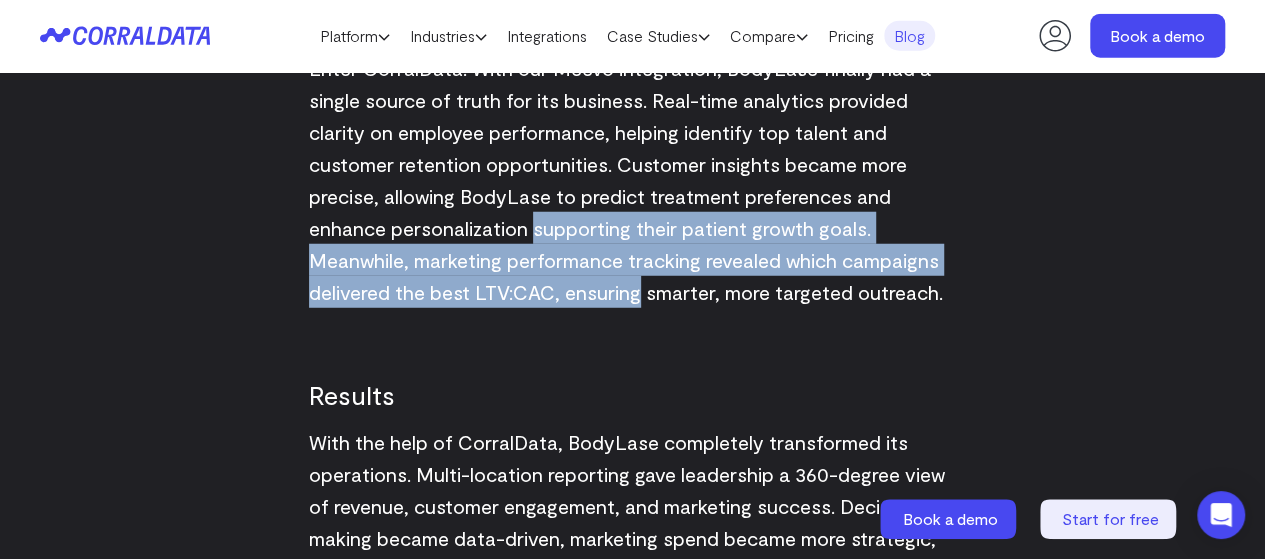 drag, startPoint x: 539, startPoint y: 175, endPoint x: 573, endPoint y: 263, distance: 94.33981 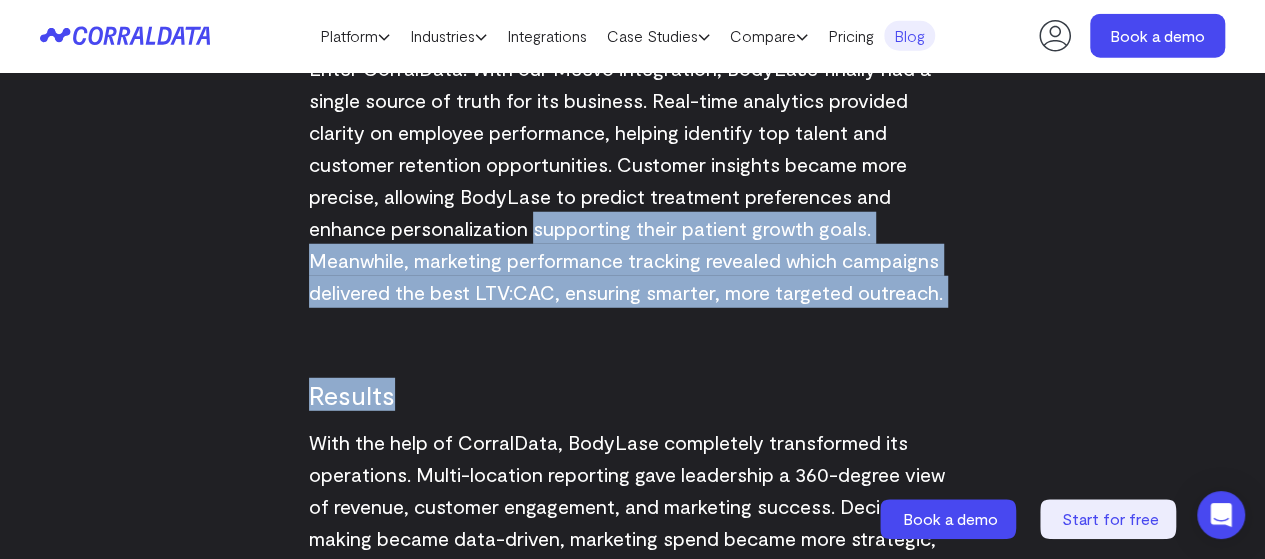 click on "Results
With the help of CorralData, BodyLase completely transformed its operations. Multi-location reporting gave leadership a 360-degree view of revenue, customer engagement, and marketing success. Decision-making became data-driven, marketing spend became more strategic, and clients enjoyed a more seamless, tailored experience. By unlocking the power of its data, BodyLase elevated its business — boosting efficiency, retention, and profitability while setting a new standard in medspa excellence." at bounding box center (633, 495) 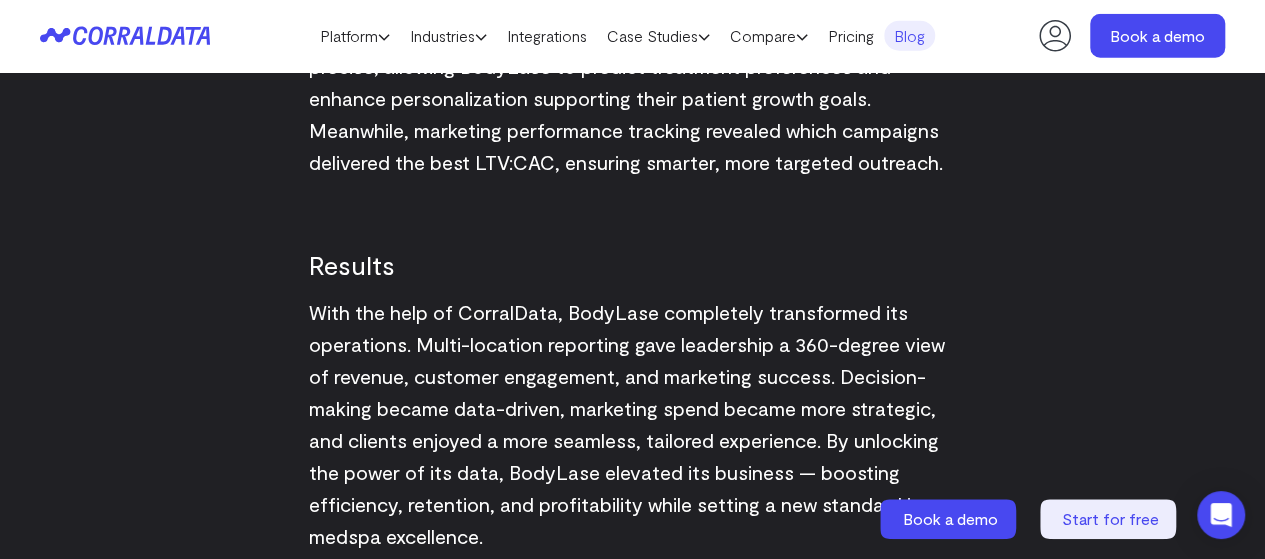 scroll, scrollTop: 2709, scrollLeft: 0, axis: vertical 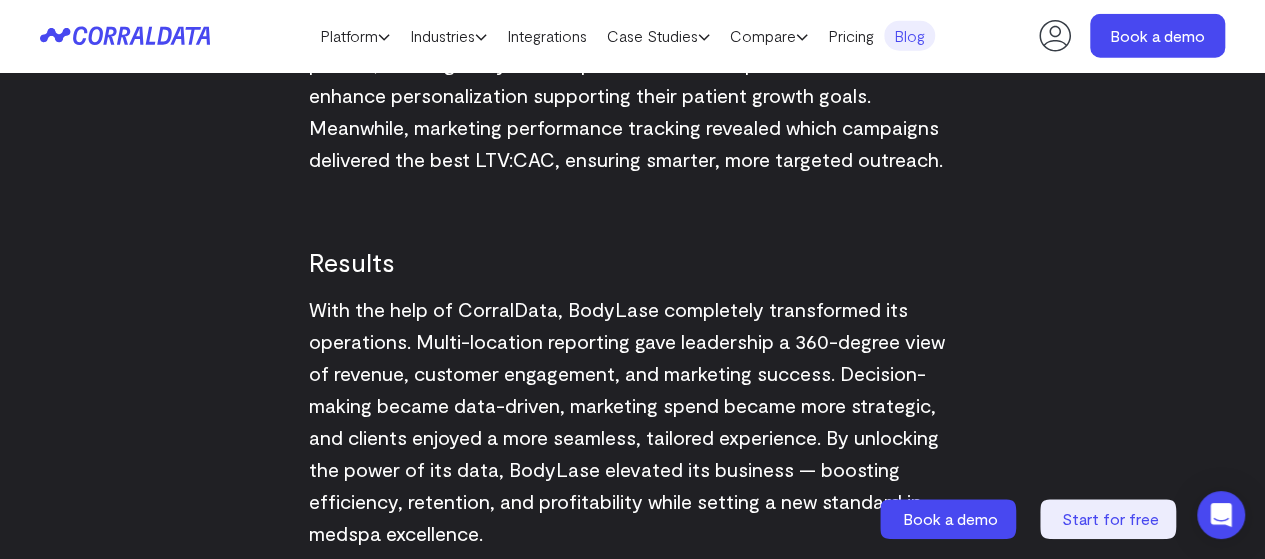 click on "With the help of CorralData, BodyLase completely transformed its operations. Multi-location reporting gave leadership a 360-degree view of revenue, customer engagement, and marketing success. Decision-making became data-driven, marketing spend became more strategic, and clients enjoyed a more seamless, tailored experience. By unlocking the power of its data, BodyLase elevated its business — boosting efficiency, retention, and profitability while setting a new standard in medspa excellence." at bounding box center (633, 421) 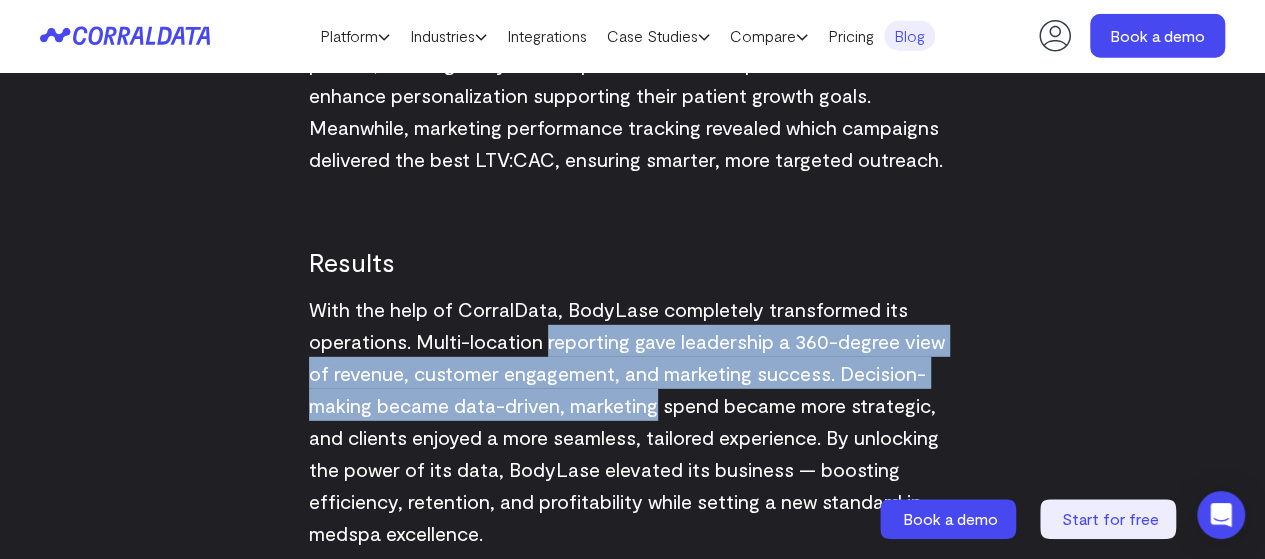 drag, startPoint x: 573, startPoint y: 263, endPoint x: 587, endPoint y: 364, distance: 101.96568 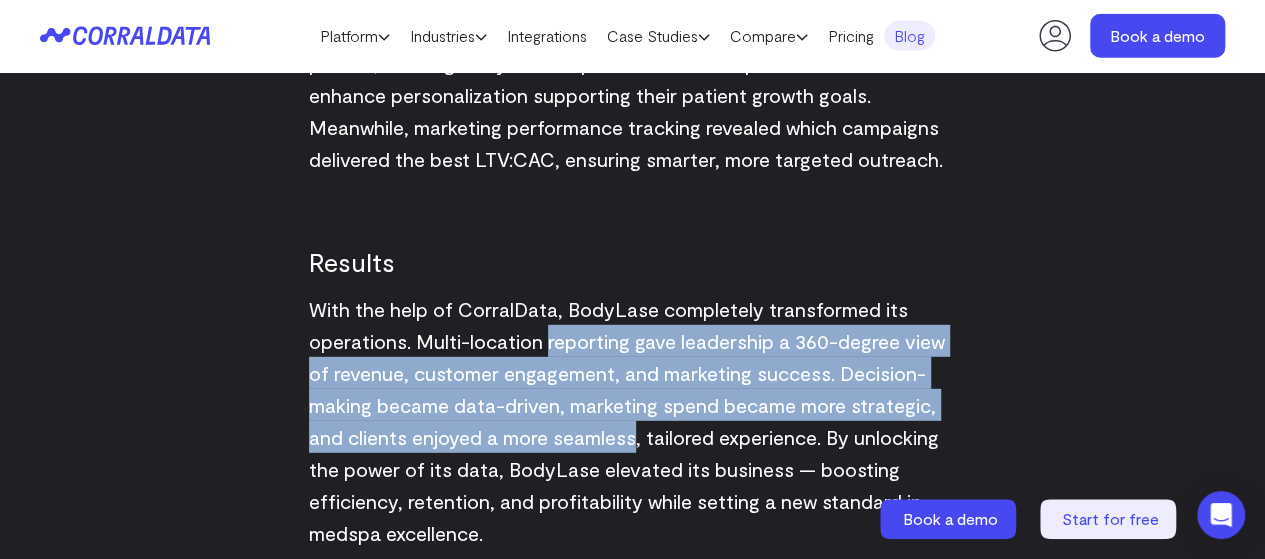 click on "With the help of CorralData, BodyLase completely transformed its operations. Multi-location reporting gave leadership a 360-degree view of revenue, customer engagement, and marketing success. Decision-making became data-driven, marketing spend became more strategic, and clients enjoyed a more seamless, tailored experience. By unlocking the power of its data, BodyLase elevated its business — boosting efficiency, retention, and profitability while setting a new standard in medspa excellence." at bounding box center [627, 421] 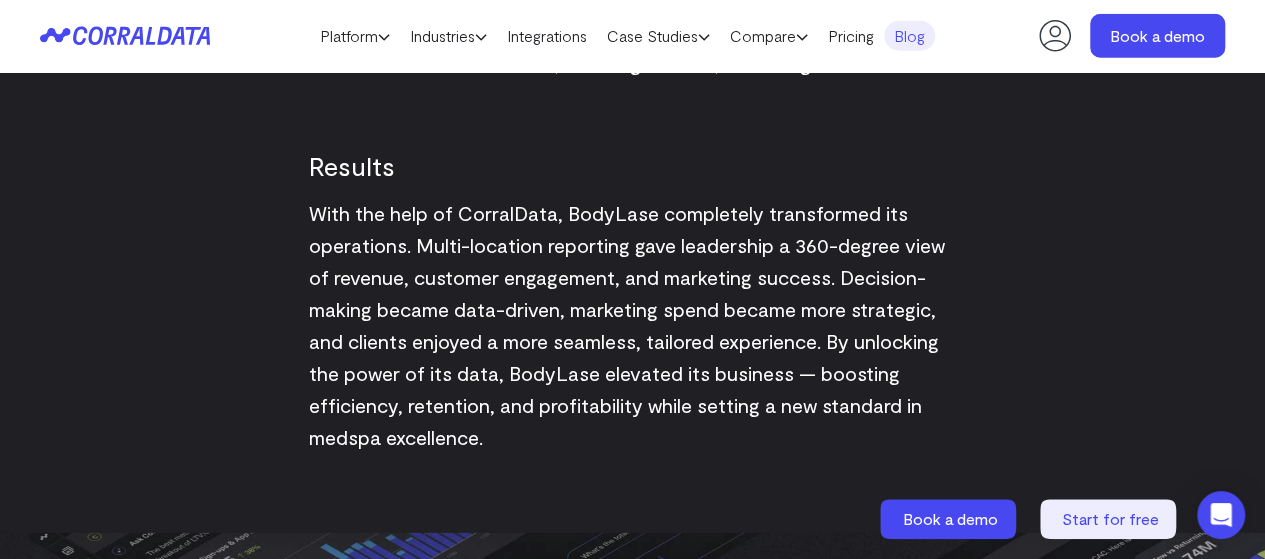 click on "With the help of CorralData, BodyLase completely transformed its operations. Multi-location reporting gave leadership a 360-degree view of revenue, customer engagement, and marketing success. Decision-making became data-driven, marketing spend became more strategic, and clients enjoyed a more seamless, tailored experience. By unlocking the power of its data, BodyLase elevated its business — boosting efficiency, retention, and profitability while setting a new standard in medspa excellence." at bounding box center [633, 325] 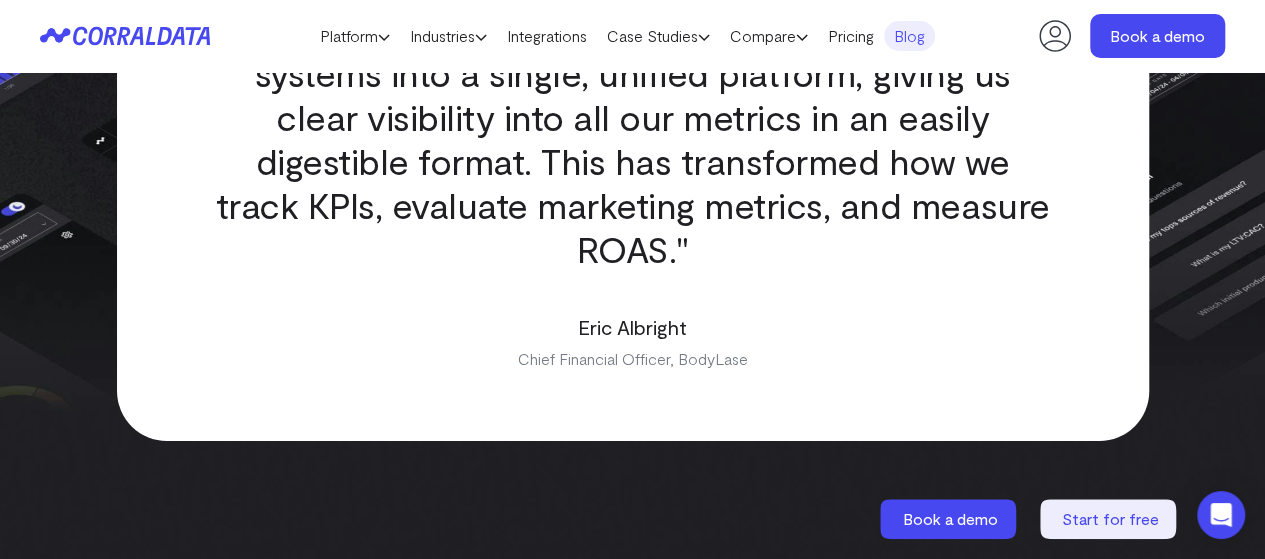 scroll, scrollTop: 3701, scrollLeft: 0, axis: vertical 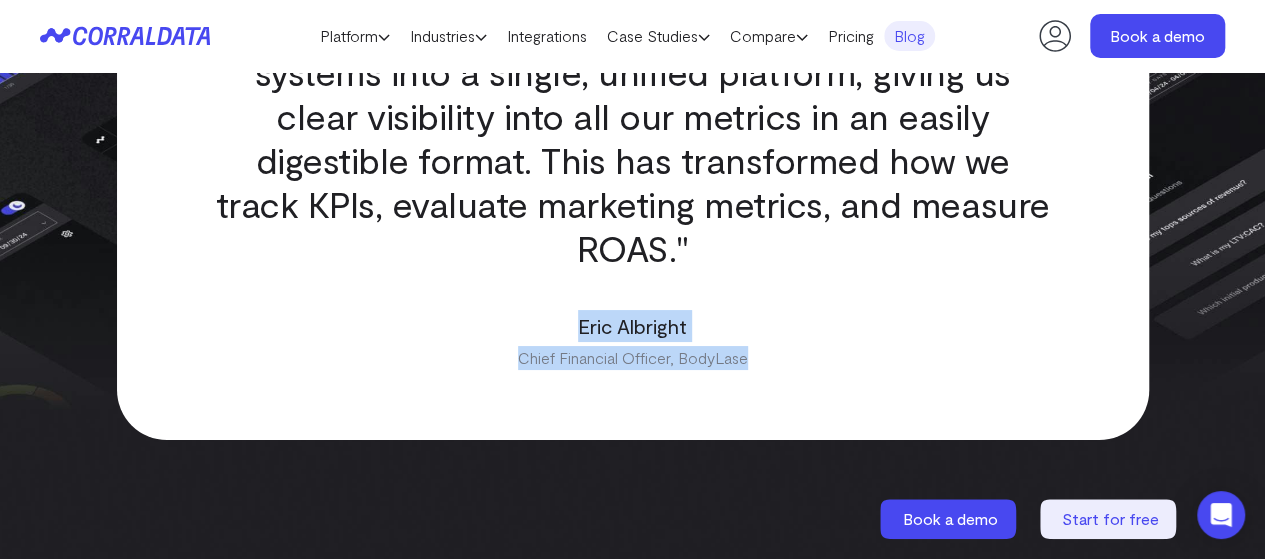 drag, startPoint x: 572, startPoint y: 209, endPoint x: 797, endPoint y: 253, distance: 229.26186 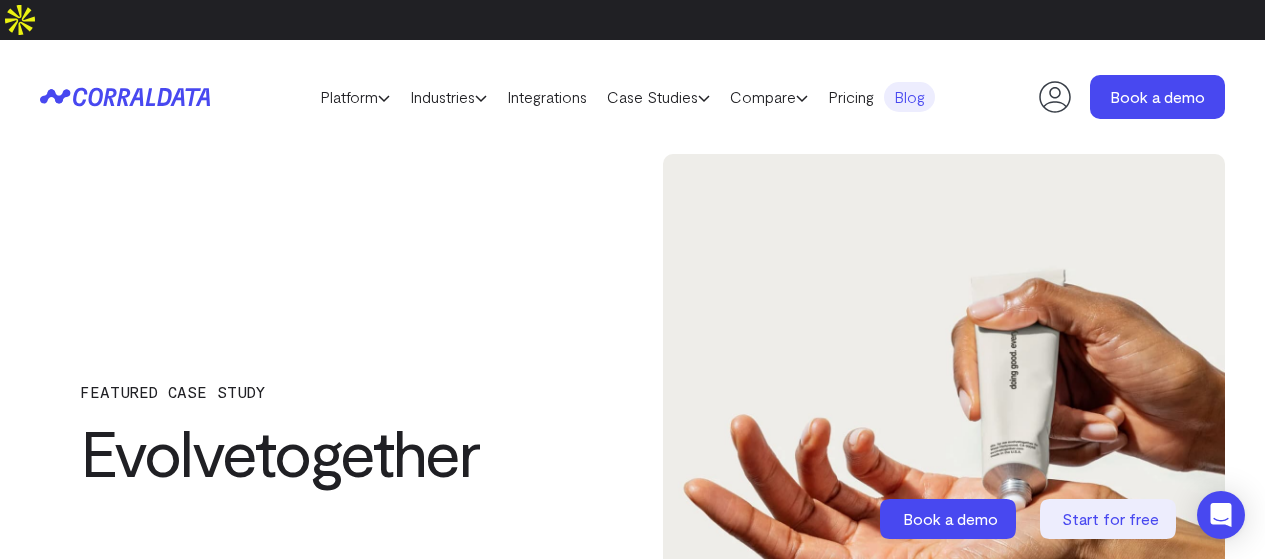 scroll, scrollTop: 0, scrollLeft: 0, axis: both 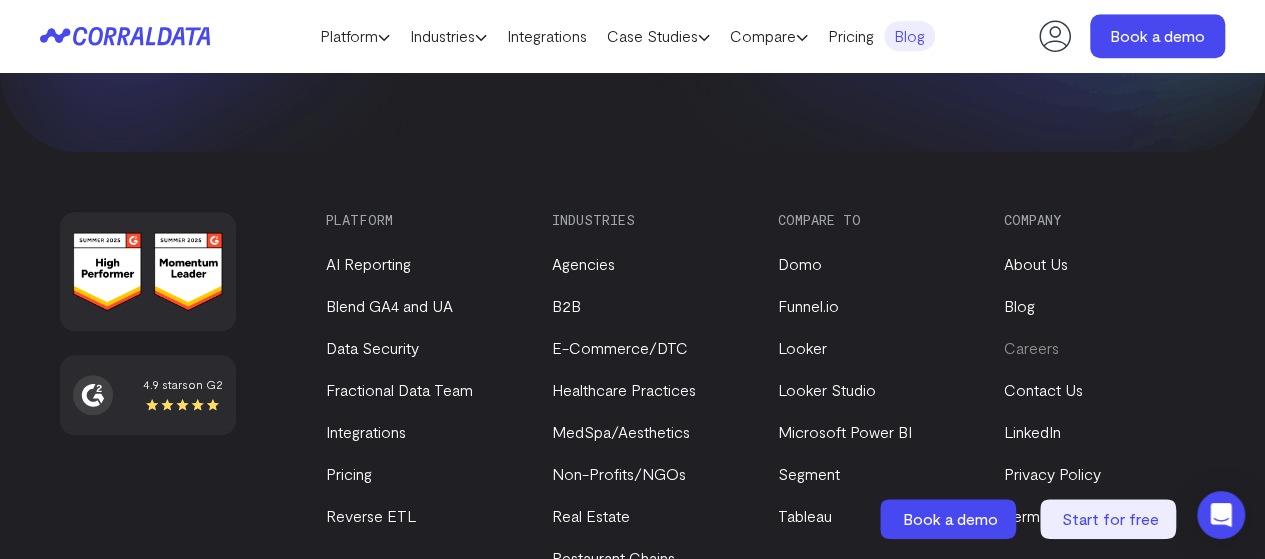 click on "Careers" at bounding box center (1030, 347) 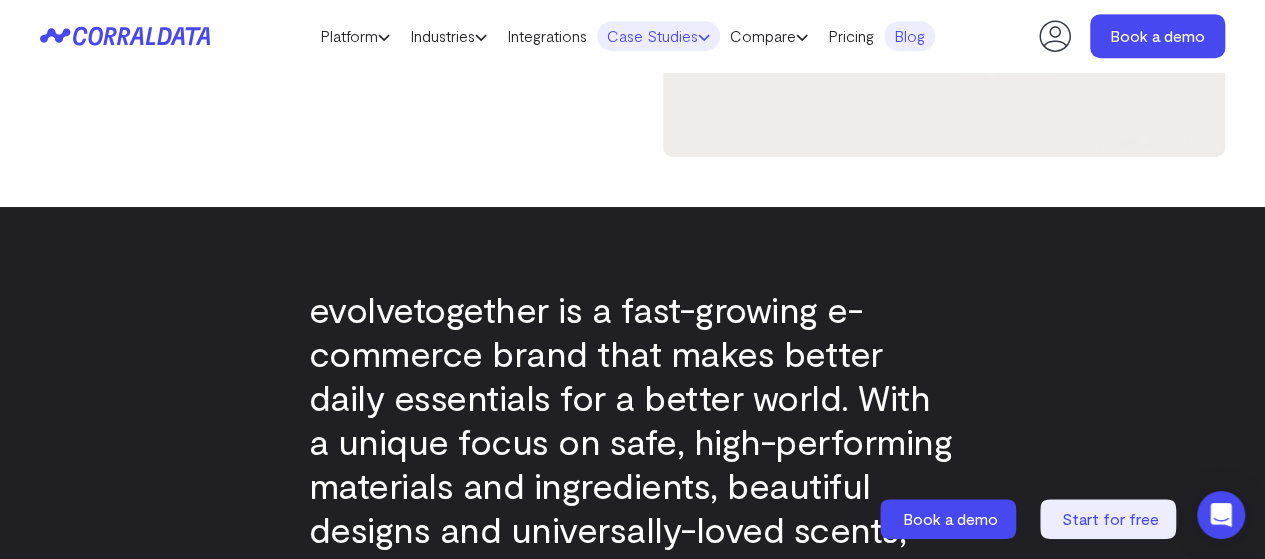 scroll, scrollTop: 516, scrollLeft: 0, axis: vertical 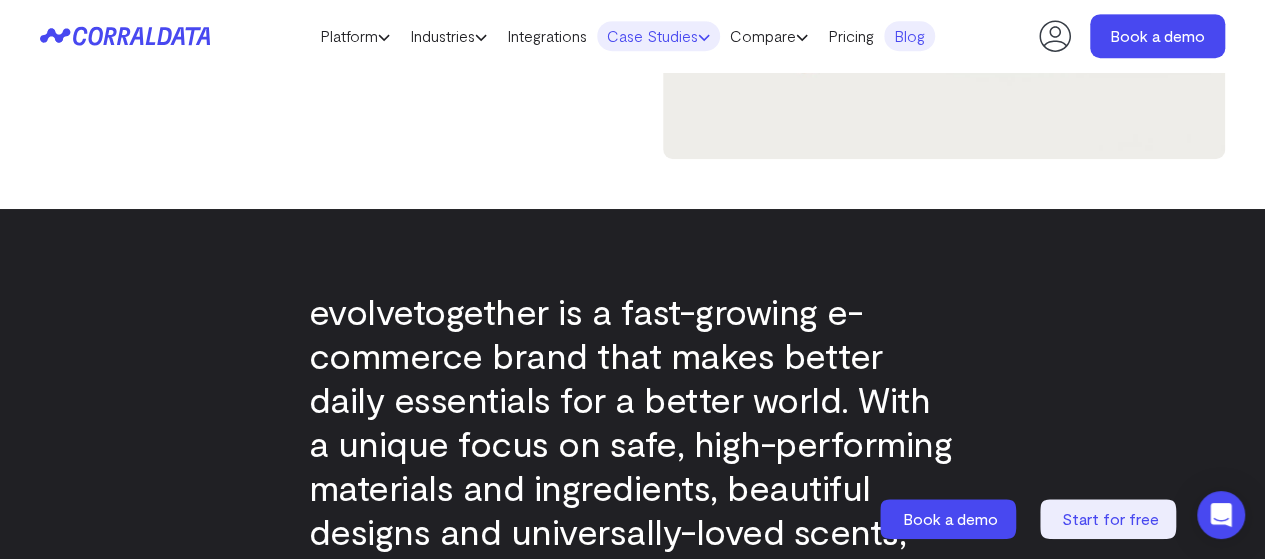 click on "Case Studies" at bounding box center [658, 36] 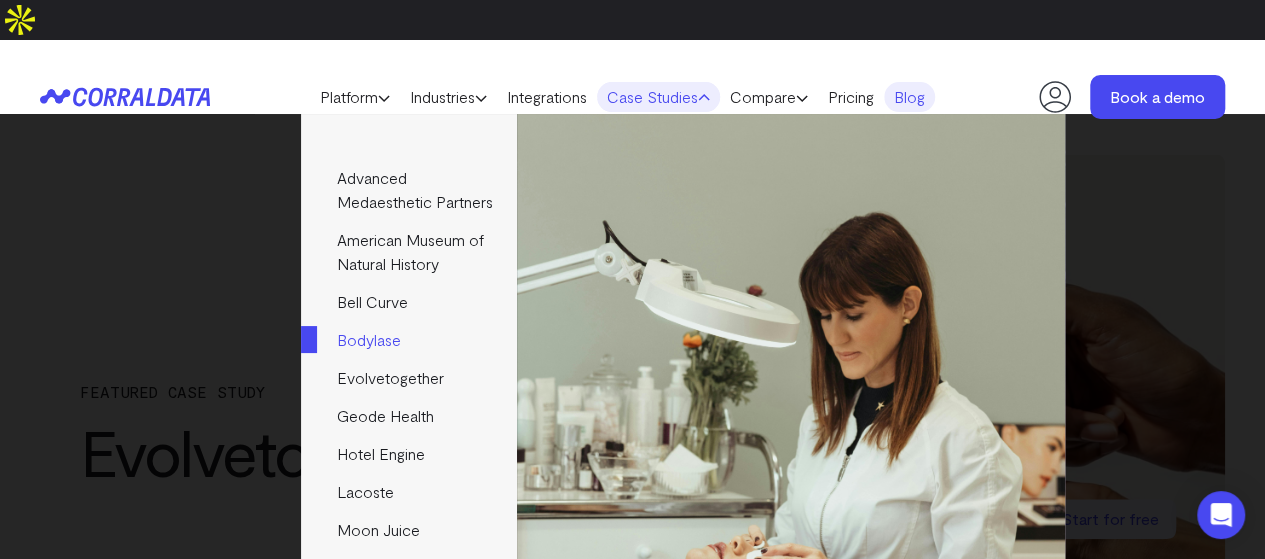 click on "Bodylase" at bounding box center (408, 340) 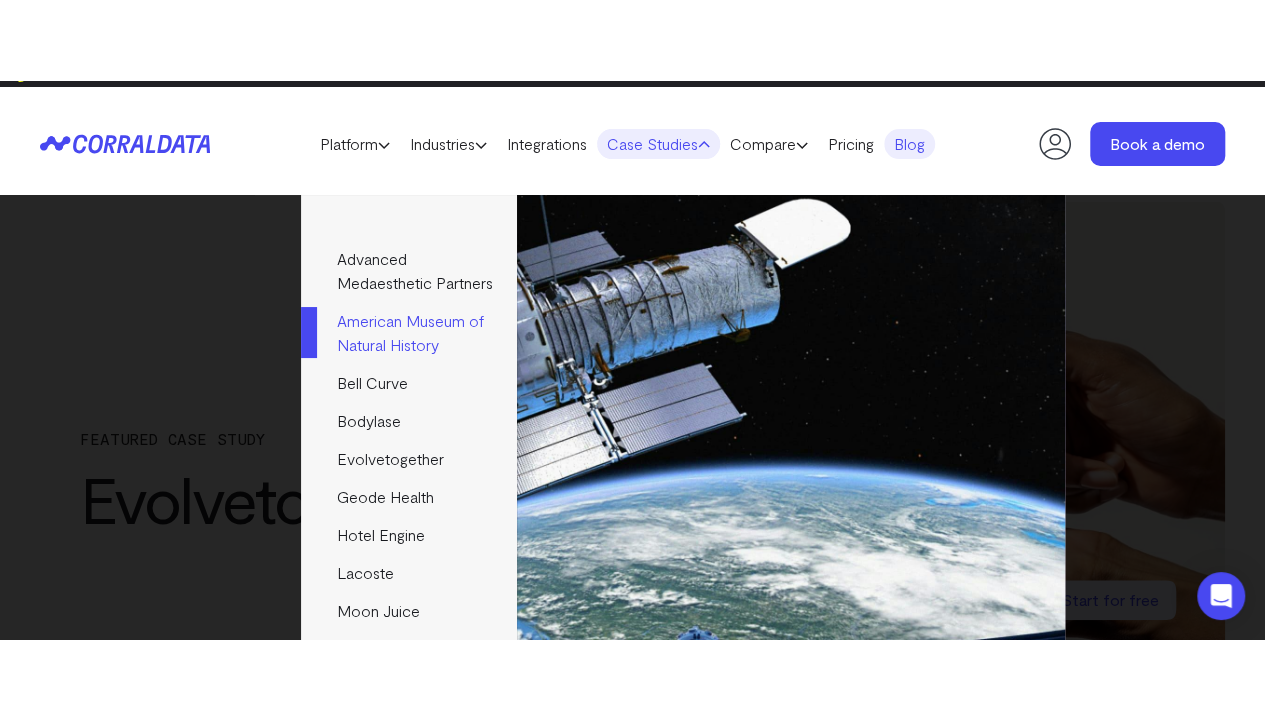 scroll, scrollTop: 24, scrollLeft: 0, axis: vertical 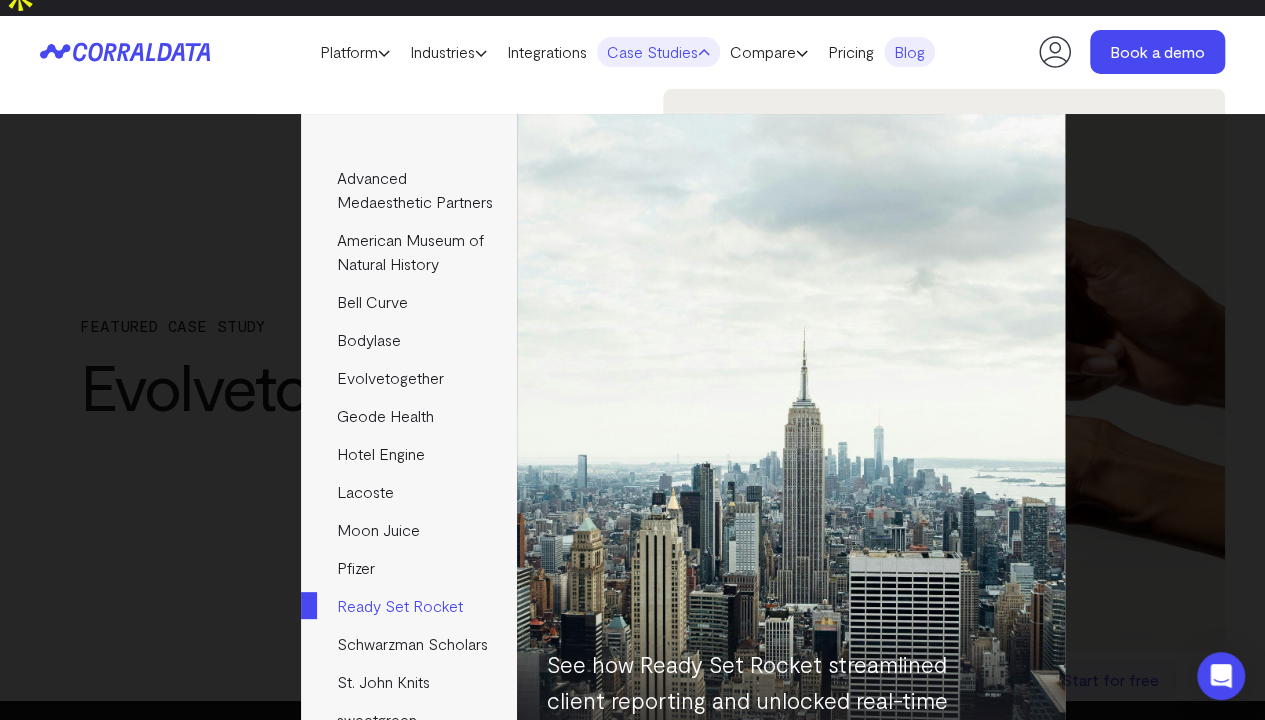 click on "Ready Set Rocket" at bounding box center [408, 606] 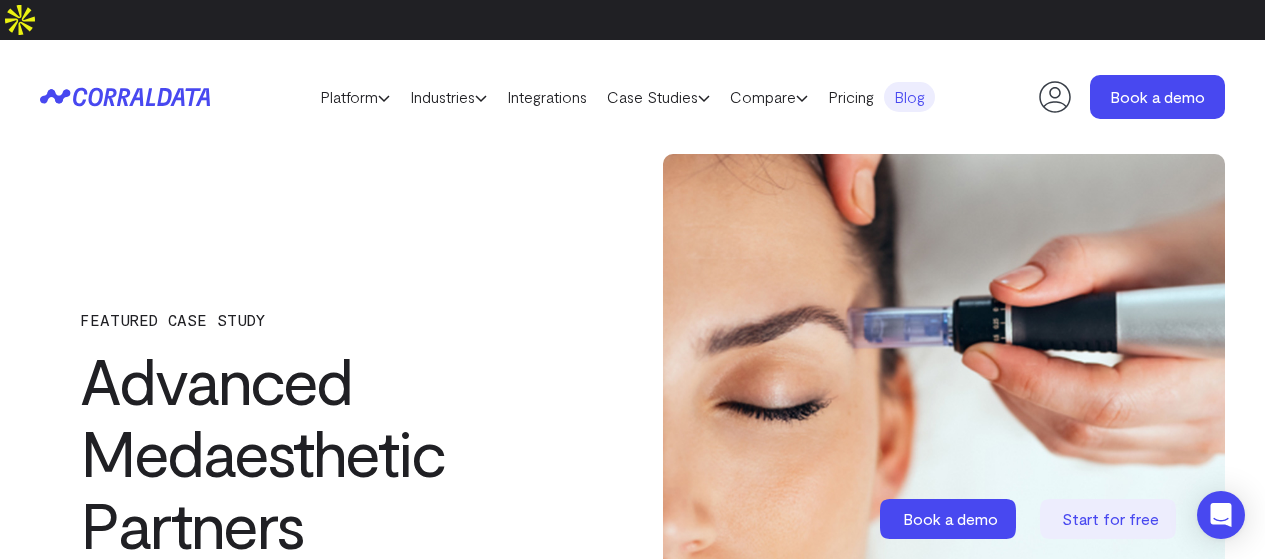 scroll, scrollTop: 0, scrollLeft: 0, axis: both 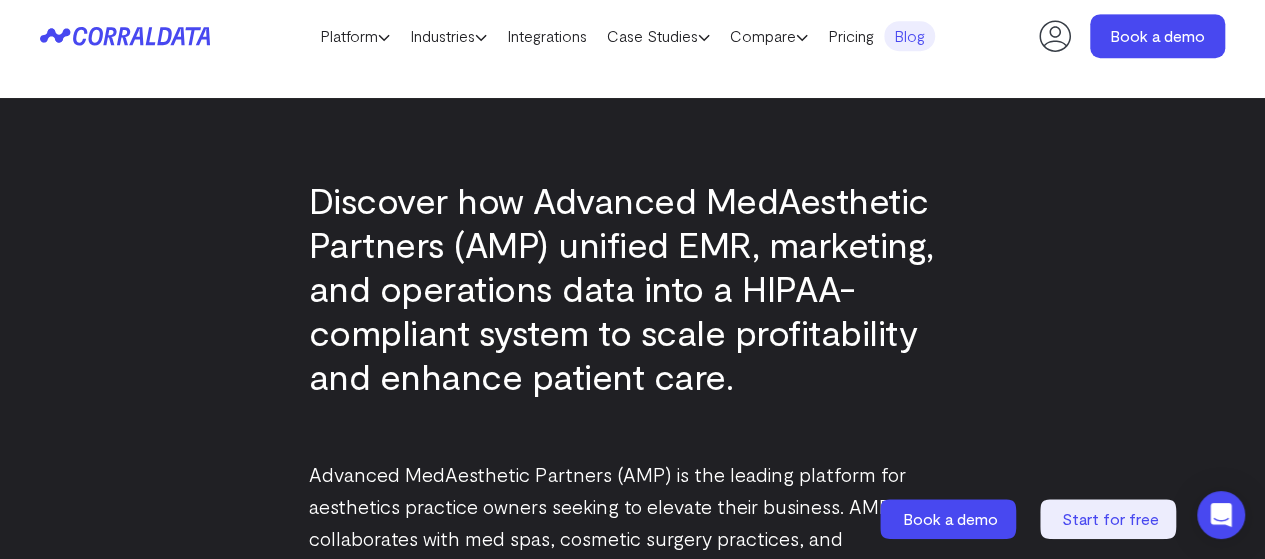 click on "Discover how Advanced MedAesthetic Partners (AMP) unified EMR, marketing, and operations data into a HIPAA-compliant system to scale profitability and enhance patient care." at bounding box center (633, 288) 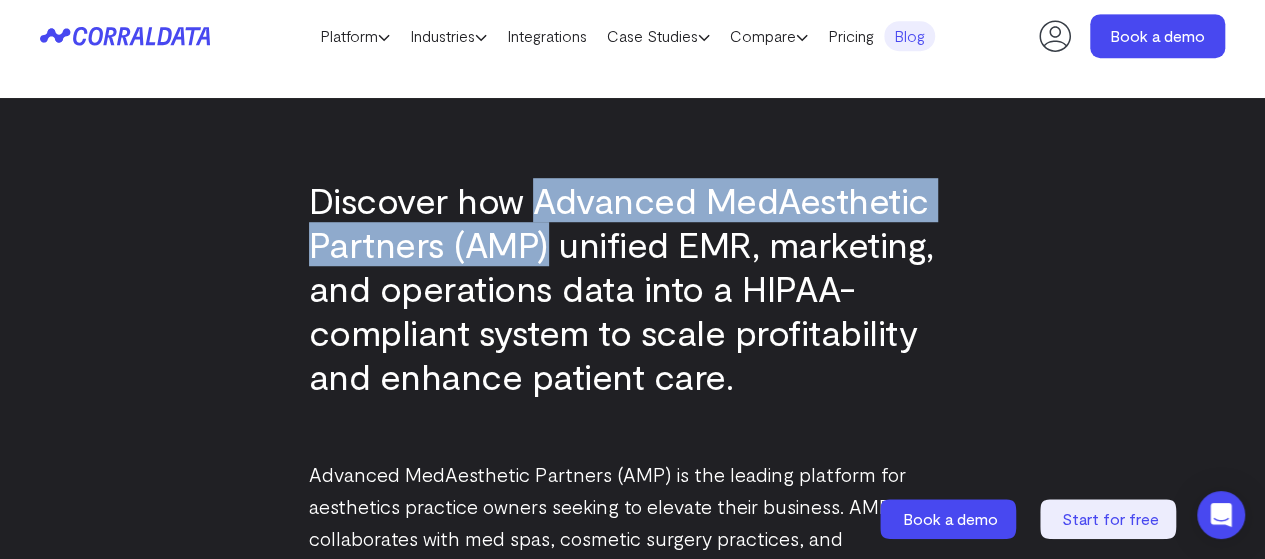 drag, startPoint x: 572, startPoint y: 142, endPoint x: 526, endPoint y: 179, distance: 59.03389 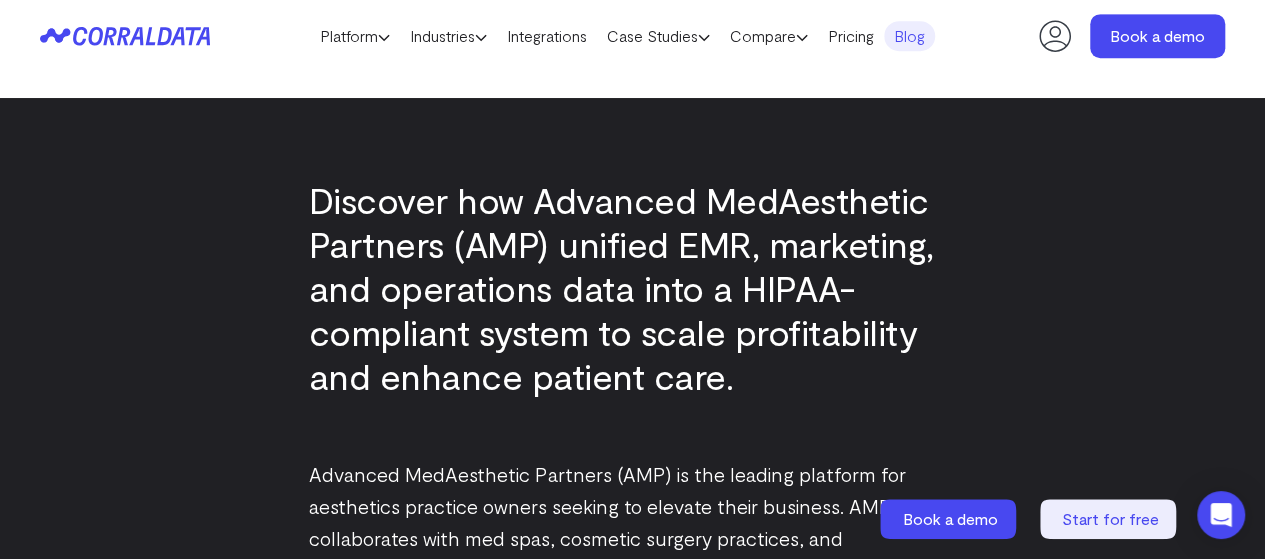 click on "Discover how Advanced MedAesthetic Partners (AMP) unified EMR, marketing, and operations data into a HIPAA-compliant system to scale profitability and enhance patient care." at bounding box center [633, 288] 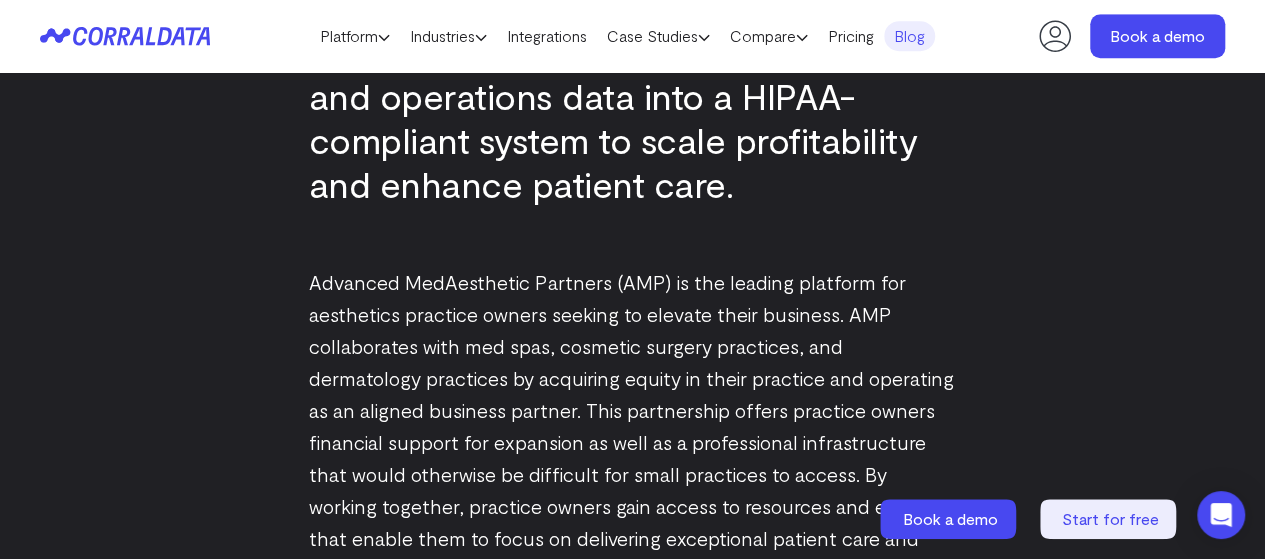 scroll, scrollTop: 820, scrollLeft: 0, axis: vertical 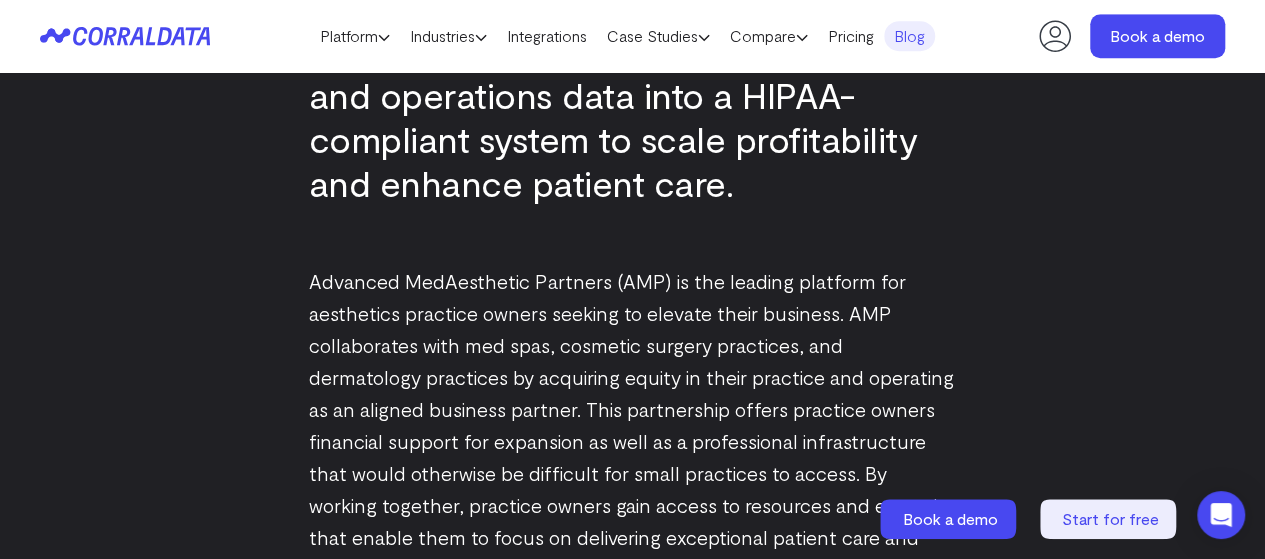 click on "Discover how Advanced MedAesthetic Partners (AMP) unified EMR, marketing, and operations data into a HIPAA-compliant system to scale profitability and enhance patient care.
Advanced MedAesthetic Partners (AMP) is the leading platform for aesthetics practice owners seeking to elevate their business. AMP collaborates with med spas, cosmetic surgery practices, and dermatology practices by acquiring equity in their practice and operating as an aligned business partner. This partnership offers practice owners financial support for expansion as well as a professional infrastructure that would otherwise be difficult for small practices to access. By working together, practice owners gain access to resources and expertise that enable them to focus on delivering exceptional patient care and achieving their growth objectives." at bounding box center (633, 285) 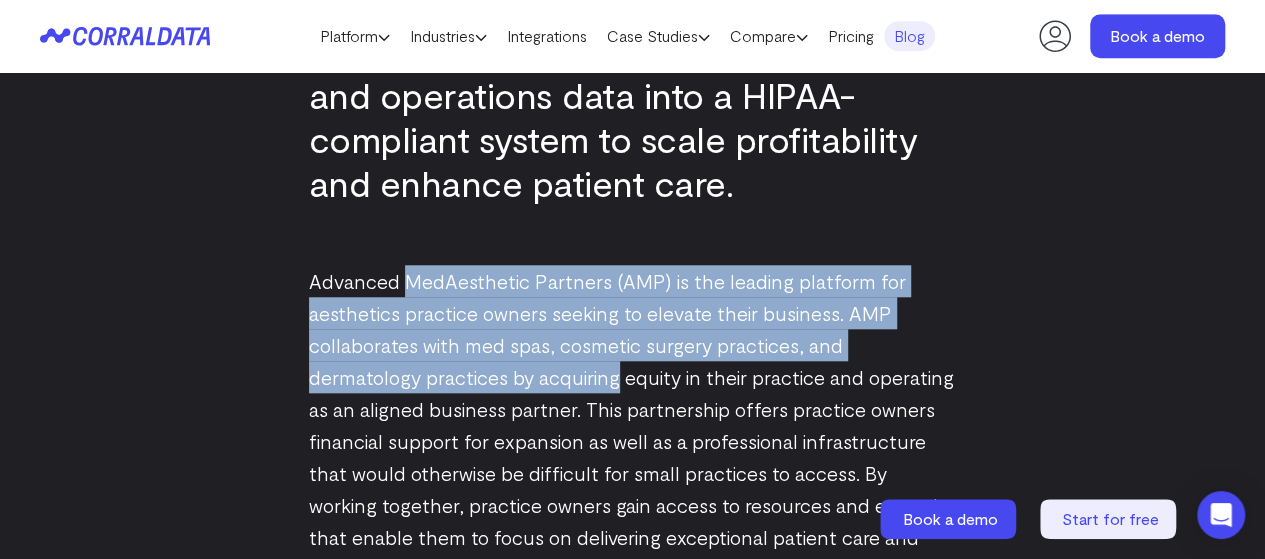 drag, startPoint x: 496, startPoint y: 199, endPoint x: 556, endPoint y: 329, distance: 143.1782 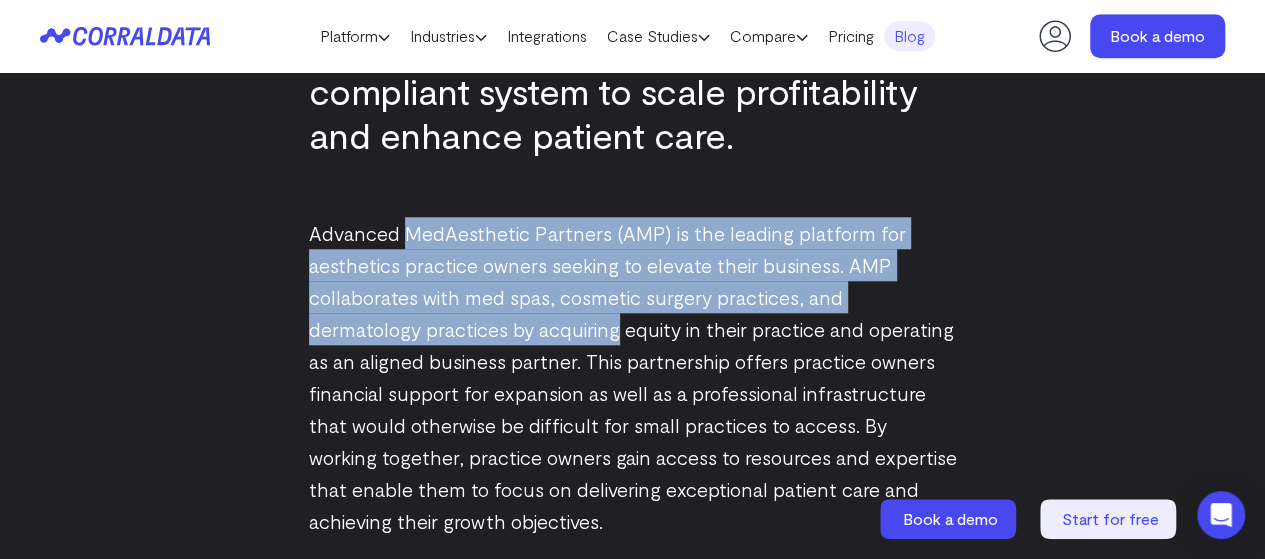 scroll, scrollTop: 869, scrollLeft: 0, axis: vertical 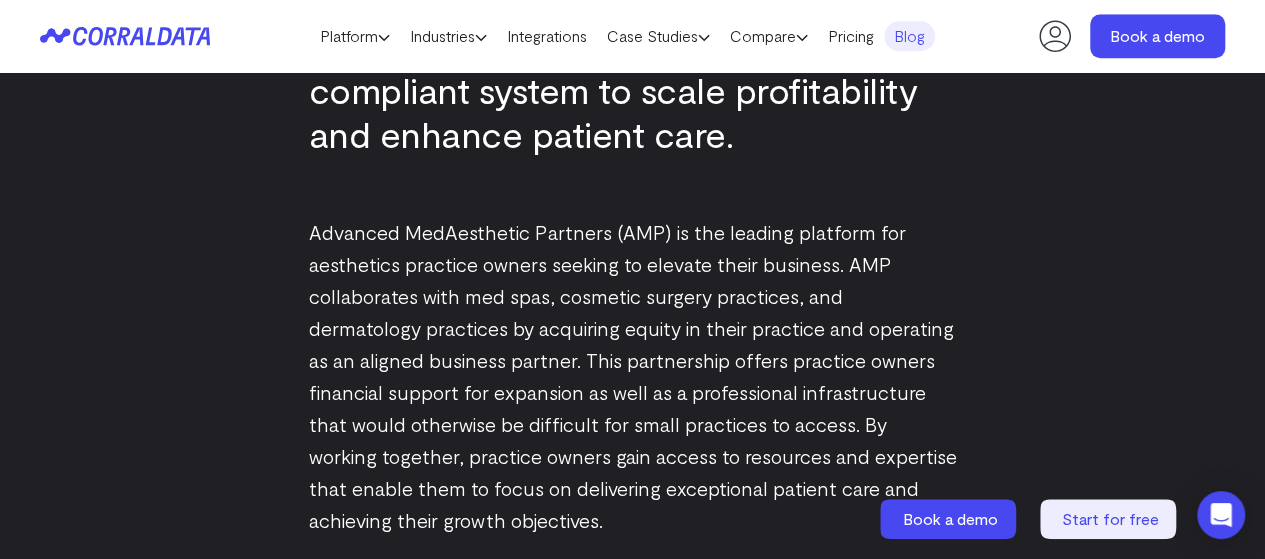 click on "Advanced MedAesthetic Partners (AMP) is the leading platform for aesthetics practice owners seeking to elevate their business. AMP collaborates with med spas, cosmetic surgery practices, and dermatology practices by acquiring equity in their practice and operating as an aligned business partner. This partnership offers practice owners financial support for expansion as well as a professional infrastructure that would otherwise be difficult for small practices to access. By working together, practice owners gain access to resources and expertise that enable them to focus on delivering exceptional patient care and achieving their growth objectives." at bounding box center (633, 376) 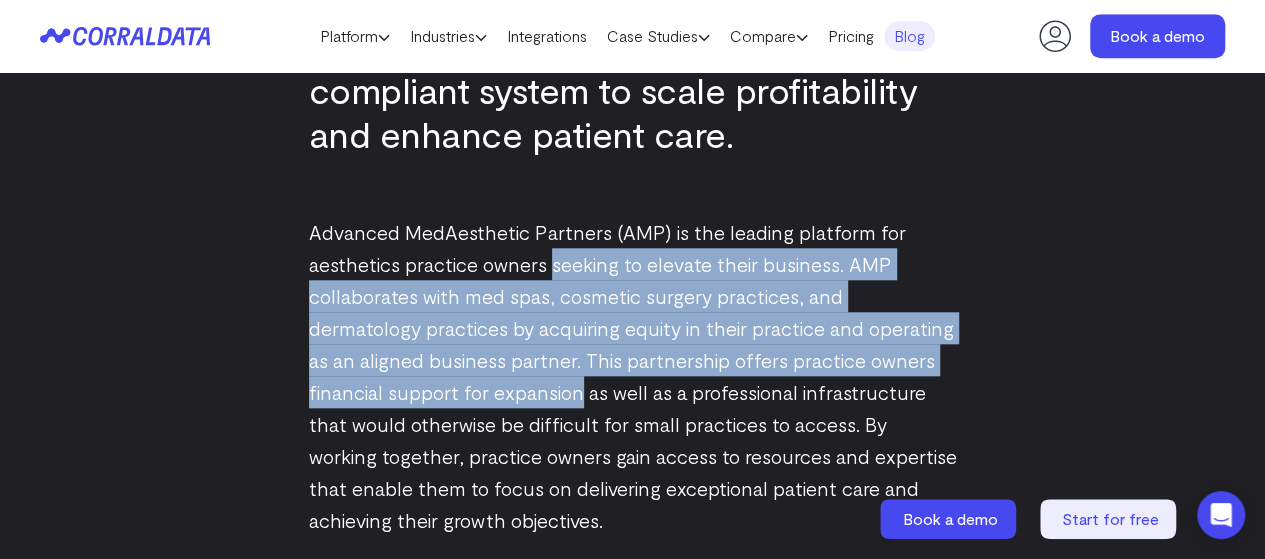 drag, startPoint x: 556, startPoint y: 329, endPoint x: 594, endPoint y: 201, distance: 133.52153 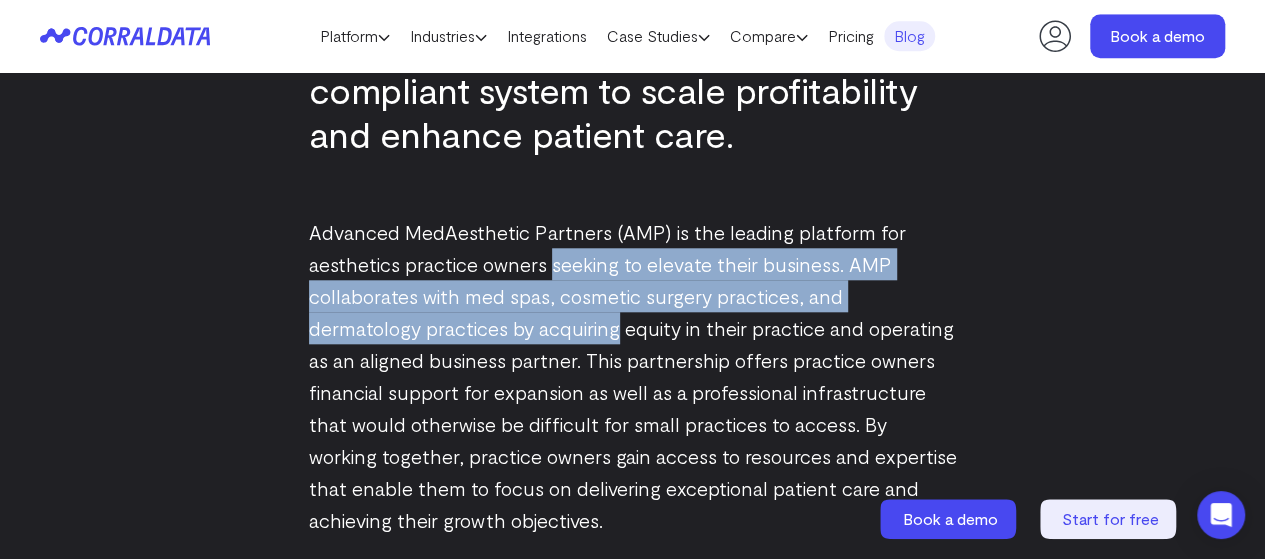 drag, startPoint x: 594, startPoint y: 201, endPoint x: 588, endPoint y: 271, distance: 70.256676 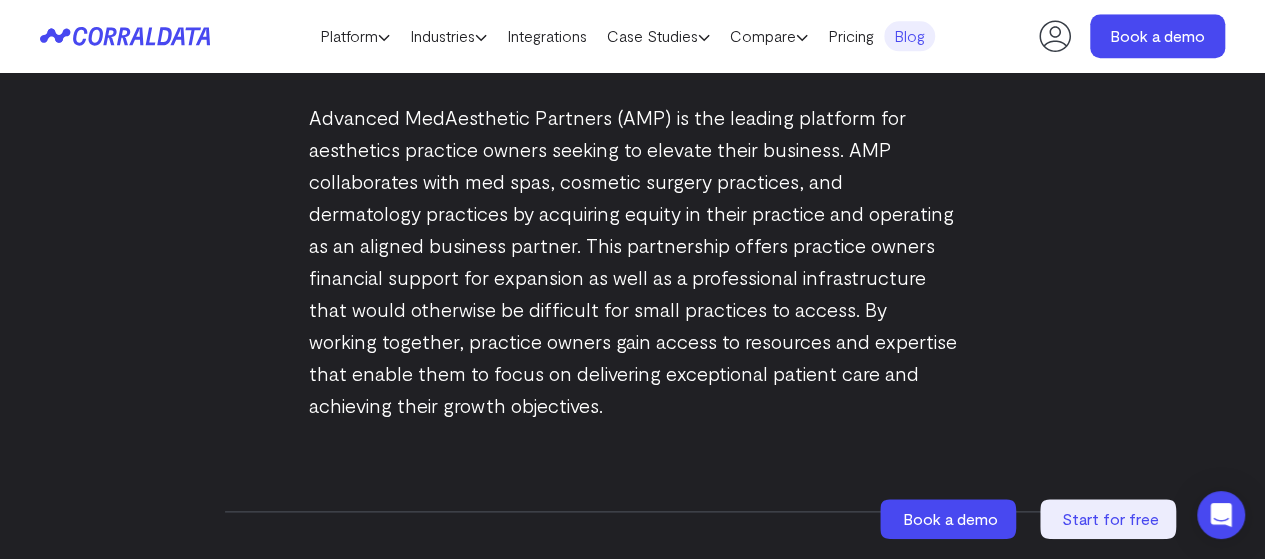 scroll, scrollTop: 986, scrollLeft: 0, axis: vertical 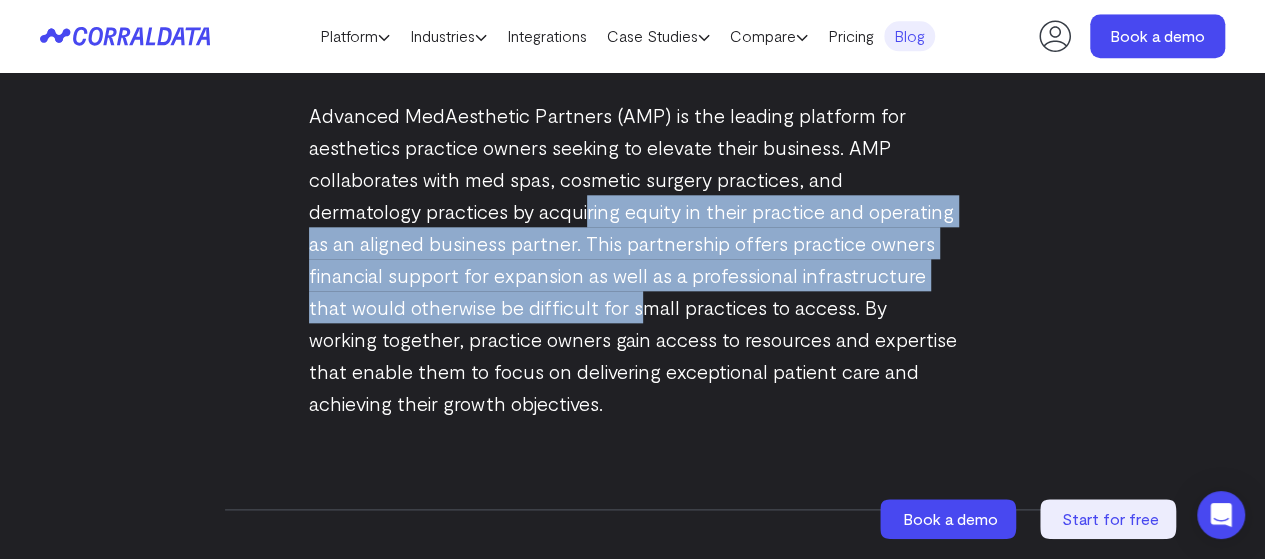 drag, startPoint x: 644, startPoint y: 253, endPoint x: 587, endPoint y: 157, distance: 111.64677 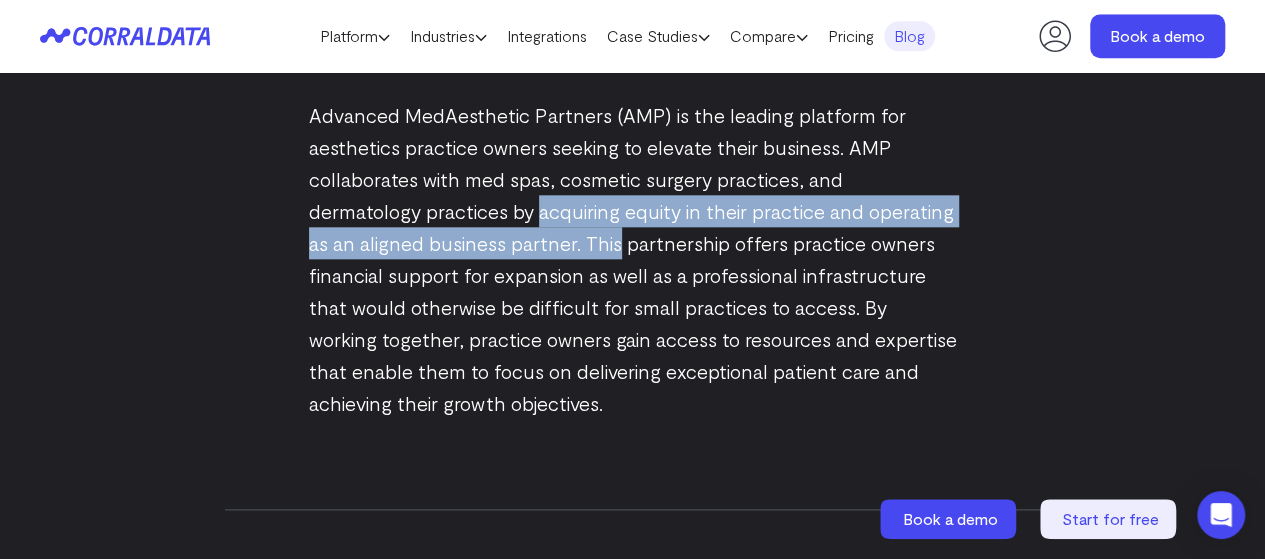 drag, startPoint x: 587, startPoint y: 157, endPoint x: 582, endPoint y: 179, distance: 22.561028 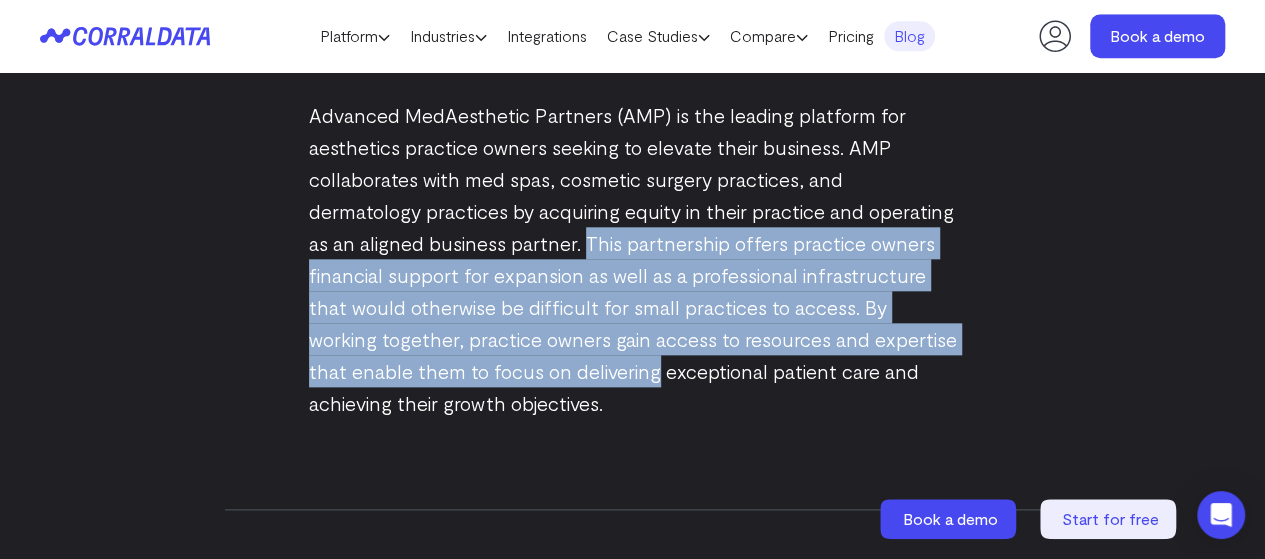 drag, startPoint x: 582, startPoint y: 179, endPoint x: 598, endPoint y: 299, distance: 121.061966 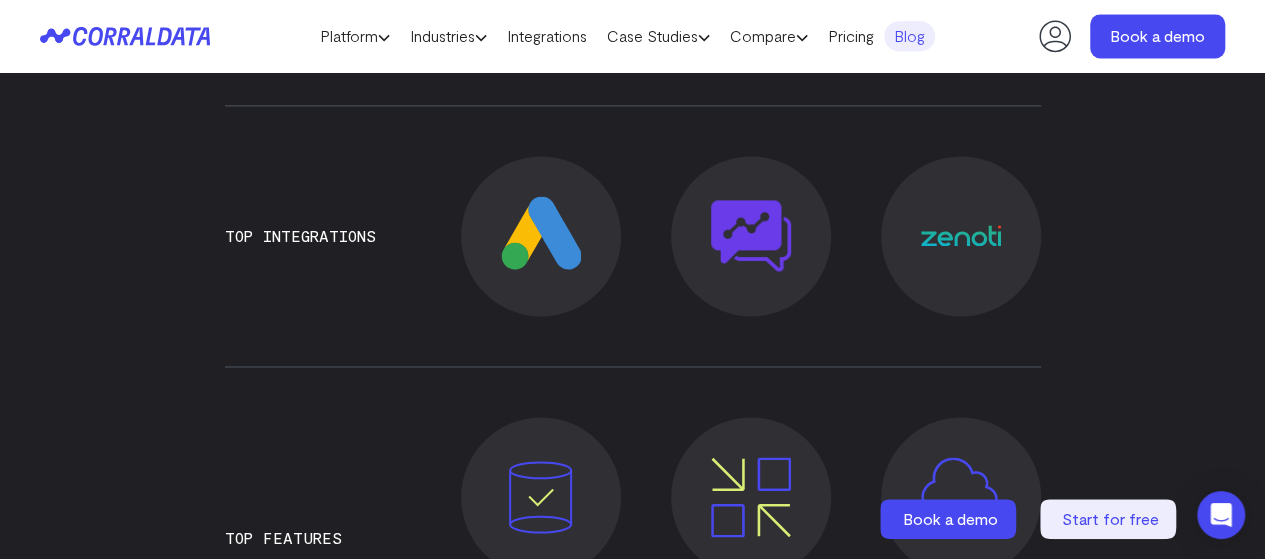 scroll, scrollTop: 1394, scrollLeft: 0, axis: vertical 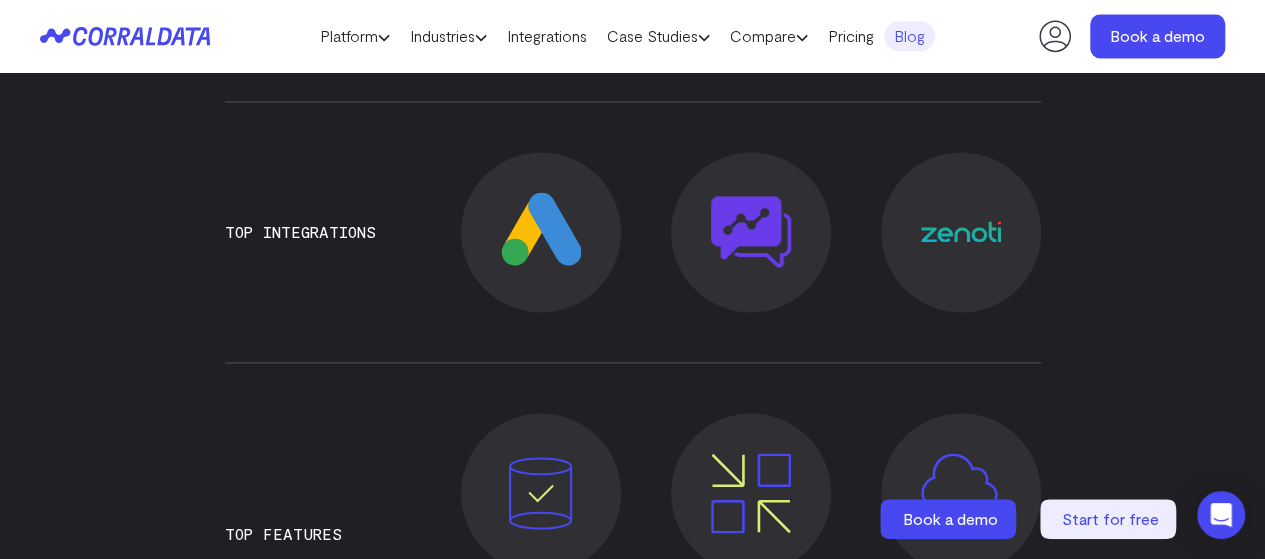 click on "Discover how Advanced MedAesthetic Partners (AMP) unified EMR, marketing, and operations data into a HIPAA-compliant system to scale profitability and enhance patient care.
Advanced MedAesthetic Partners (AMP) is the leading platform for aesthetics practice owners seeking to elevate their business. AMP collaborates with med spas, cosmetic surgery practices, and dermatology practices by acquiring equity in their practice and operating as an aligned business partner. This partnership offers practice owners financial support for expansion as well as a professional infrastructure that would otherwise be difficult for small practices to access. By working together, practice owners gain access to resources and expertise that enable them to focus on delivering exceptional patient care and achieving their growth objectives.
Top Integrations" at bounding box center [632, 757] 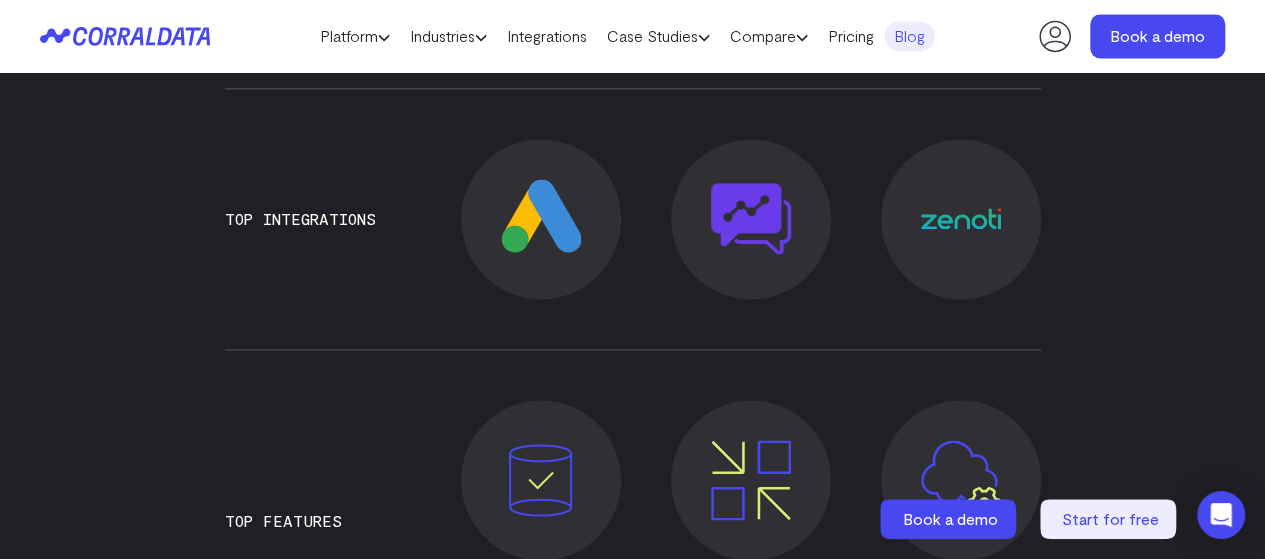 scroll, scrollTop: 1408, scrollLeft: 0, axis: vertical 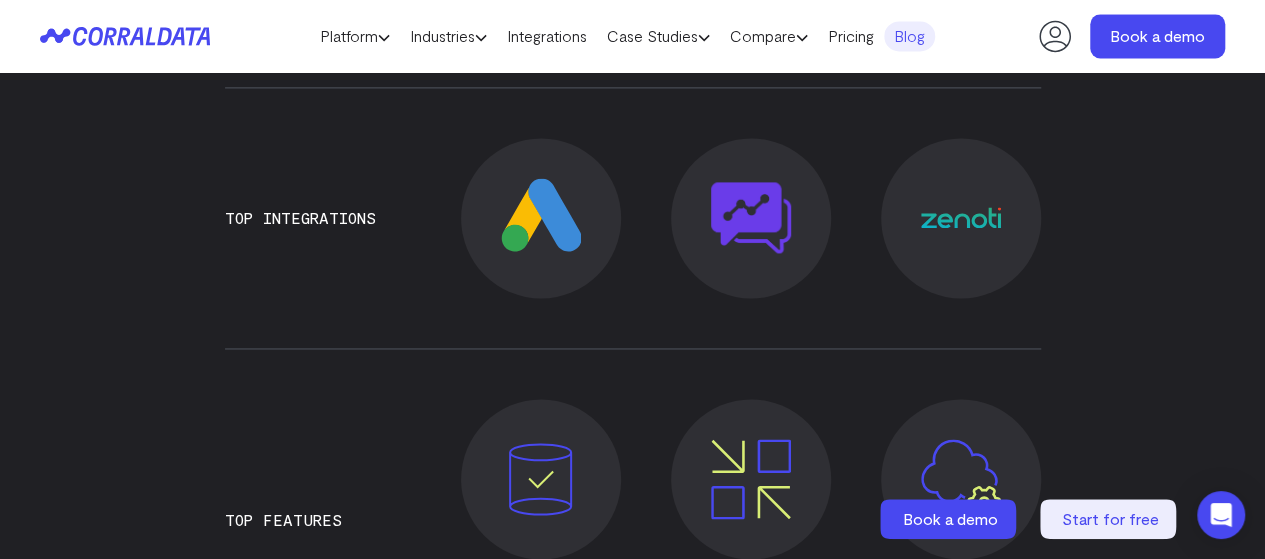 click at bounding box center [961, 218] 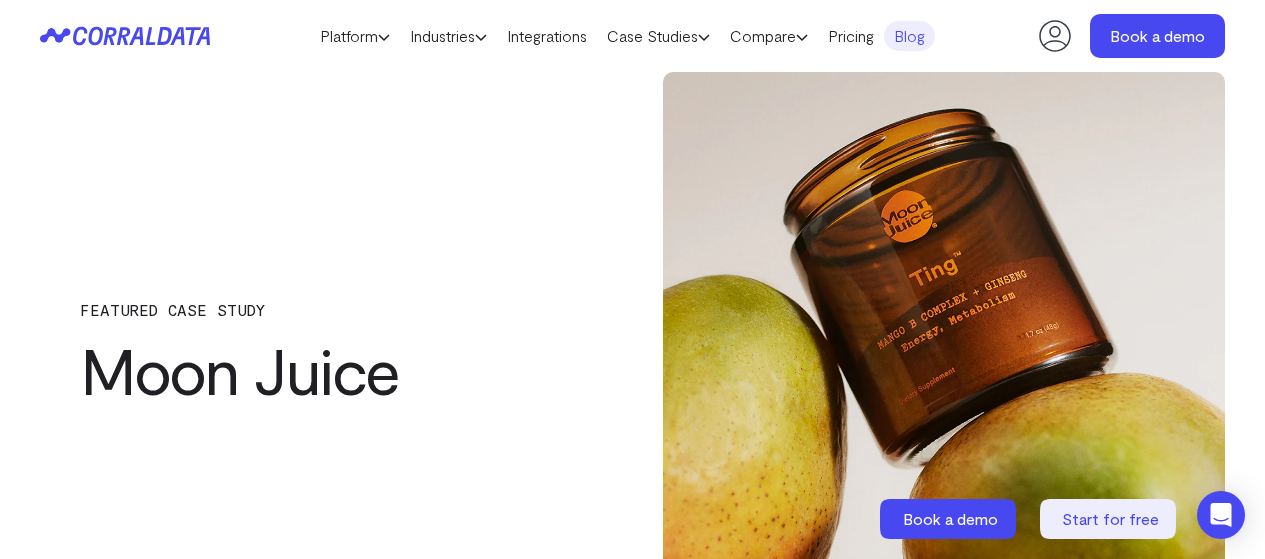 scroll, scrollTop: 664, scrollLeft: 0, axis: vertical 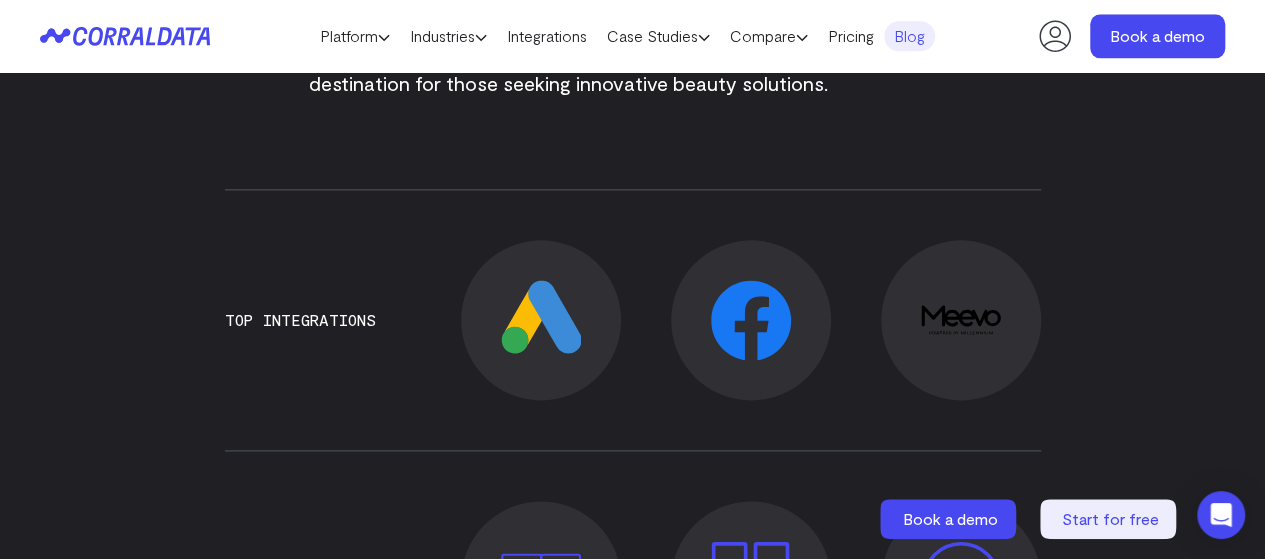 click at bounding box center (961, 320) 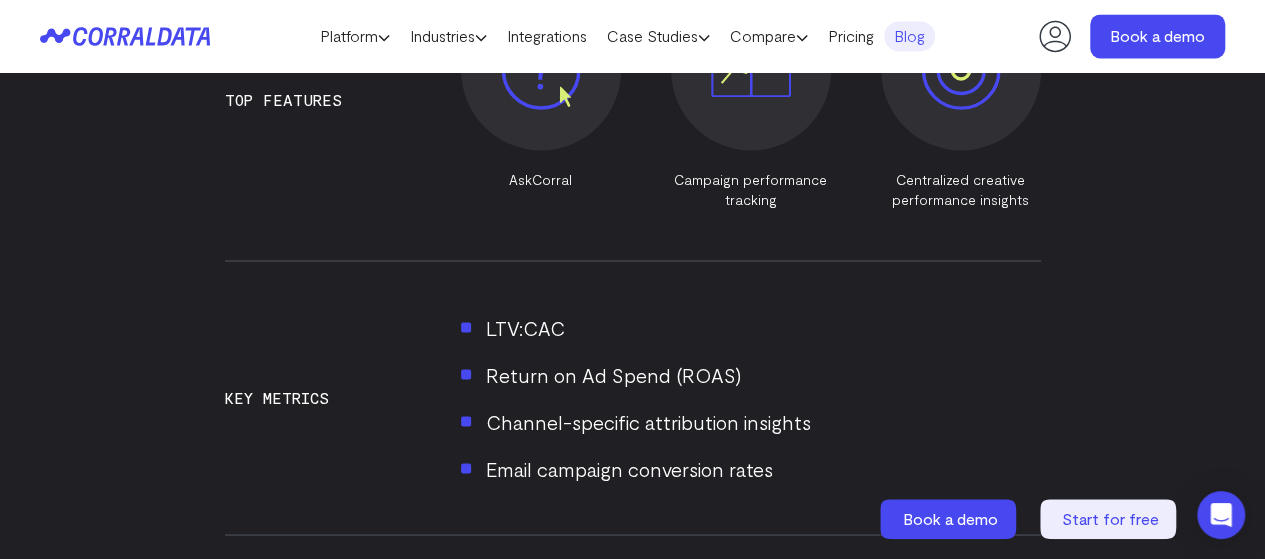 scroll, scrollTop: 1464, scrollLeft: 0, axis: vertical 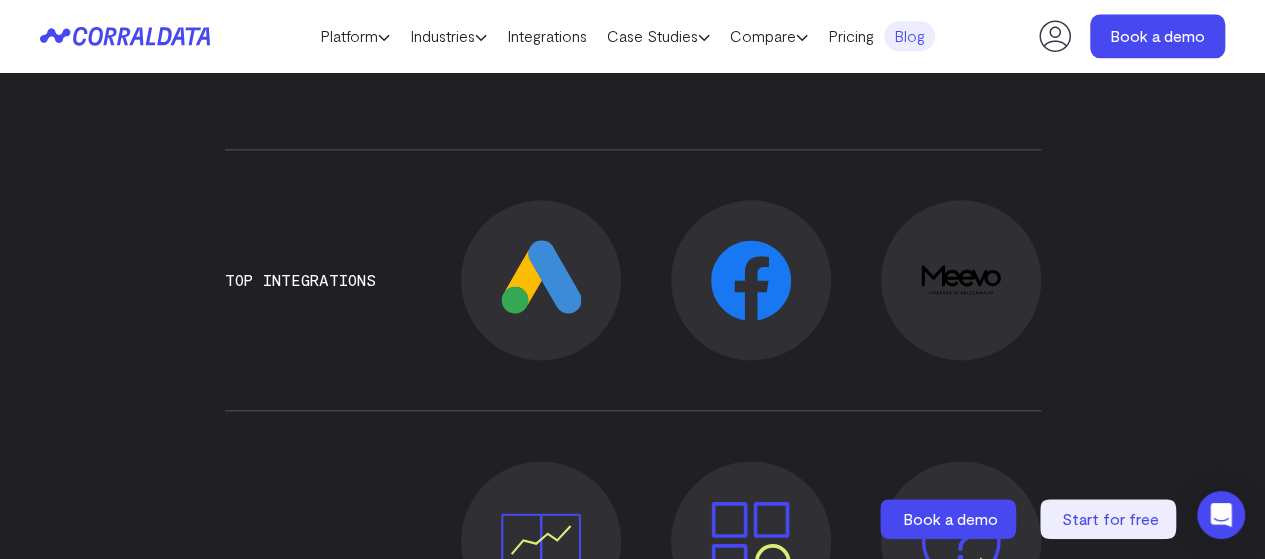 click on "See how BodyLase gained a 360-degree view of its business, enabling smarter marketing, better customer insights, and stronger results.
BodyLase is a premier MedSpa specializing in advanced aesthetic treatments, from laser hair removal to Botox and skin rejuvenation. With a focus on personalized care and cutting-edge techniques, their team helps clients look and feel their best, and has become a go-to destination for those seeking innovative beauty solutions.
Top Integrations
Top Features
Custom Reporting" at bounding box center [632, 1391] 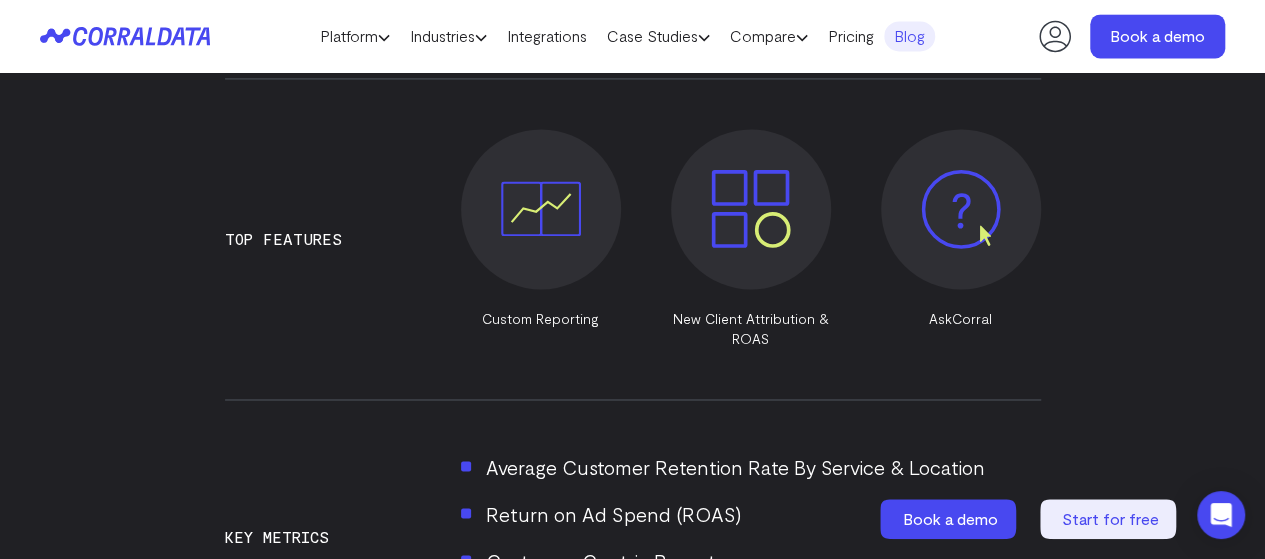 scroll, scrollTop: 1475, scrollLeft: 0, axis: vertical 